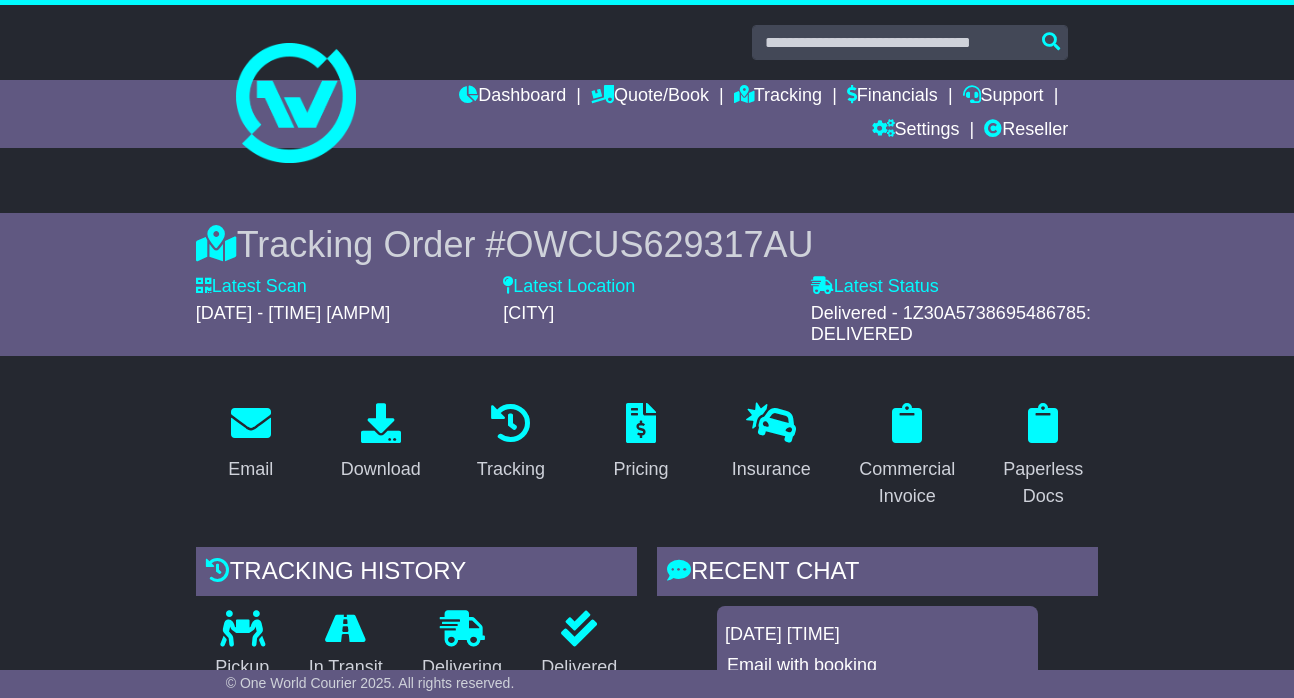 scroll, scrollTop: 1779, scrollLeft: 0, axis: vertical 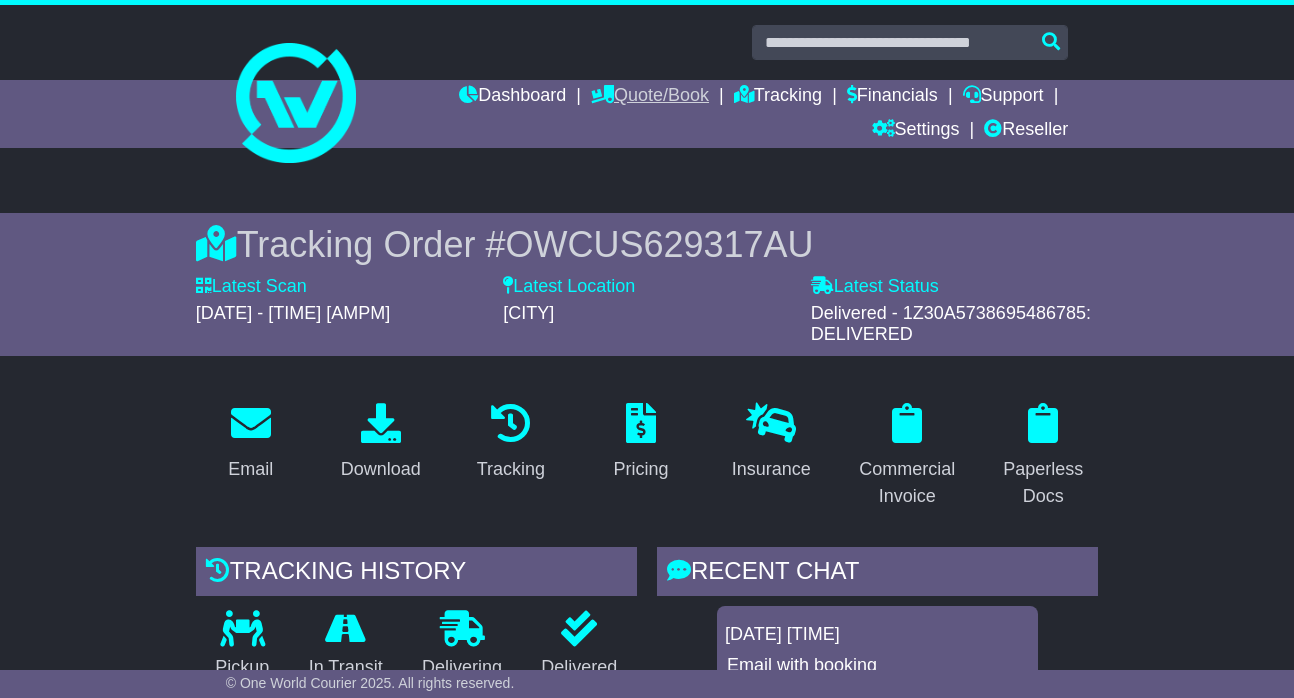 click on "Quote/Book" at bounding box center [650, 97] 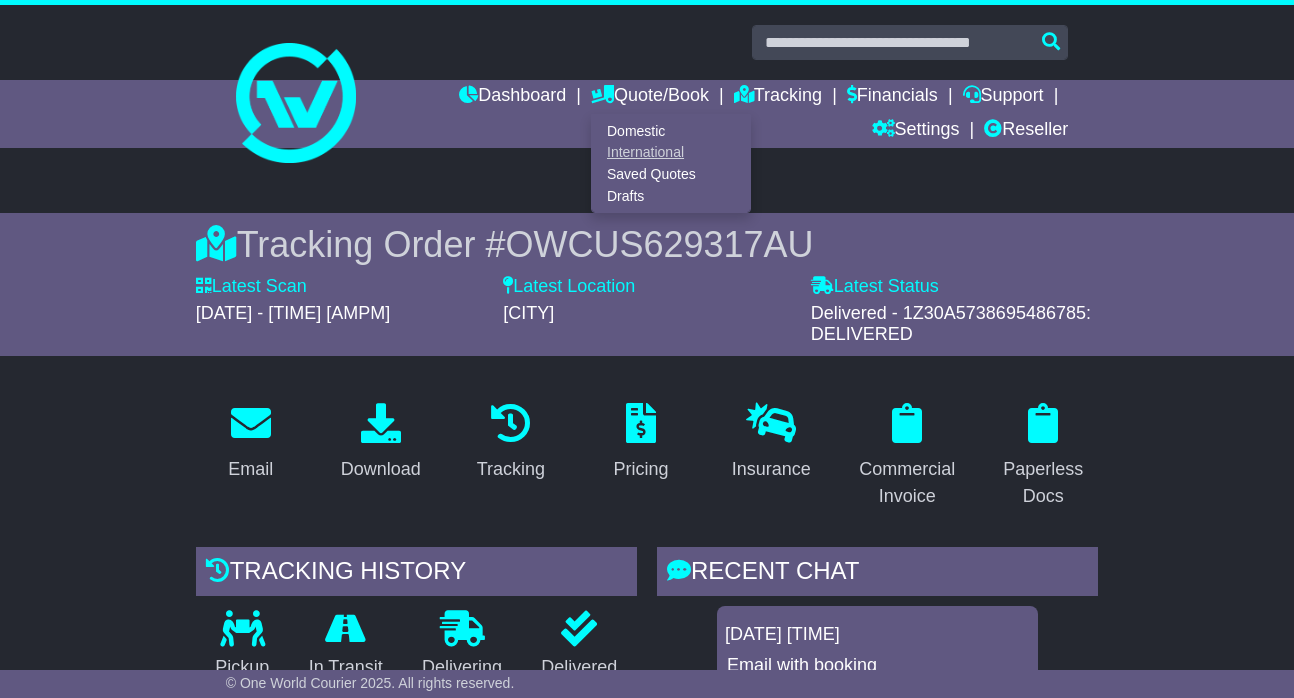 click on "International" at bounding box center [671, 153] 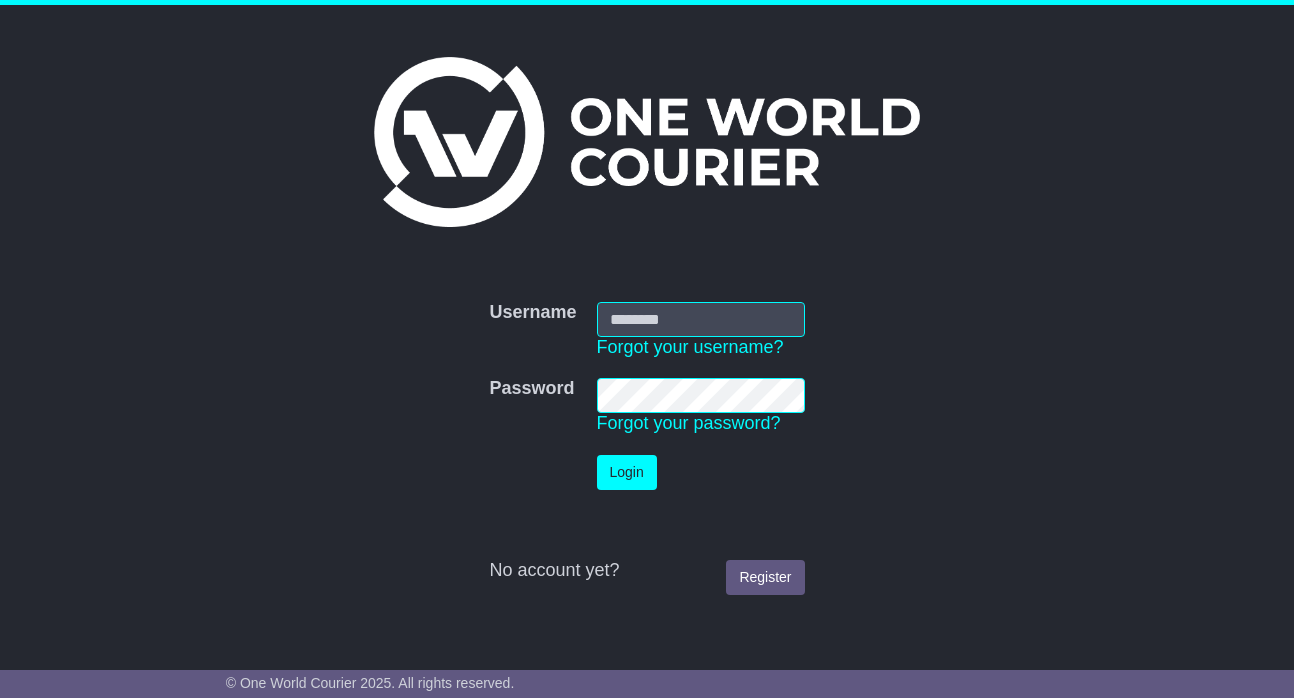 scroll, scrollTop: 0, scrollLeft: 0, axis: both 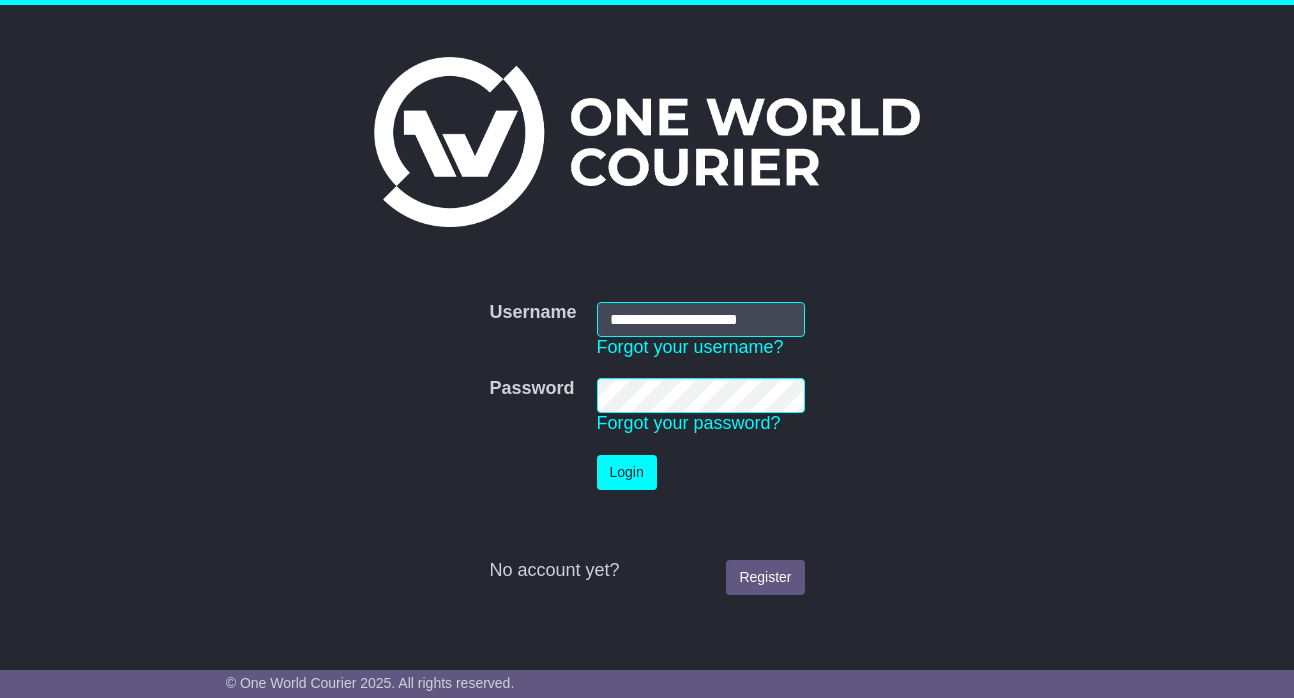 click on "Login" at bounding box center (627, 472) 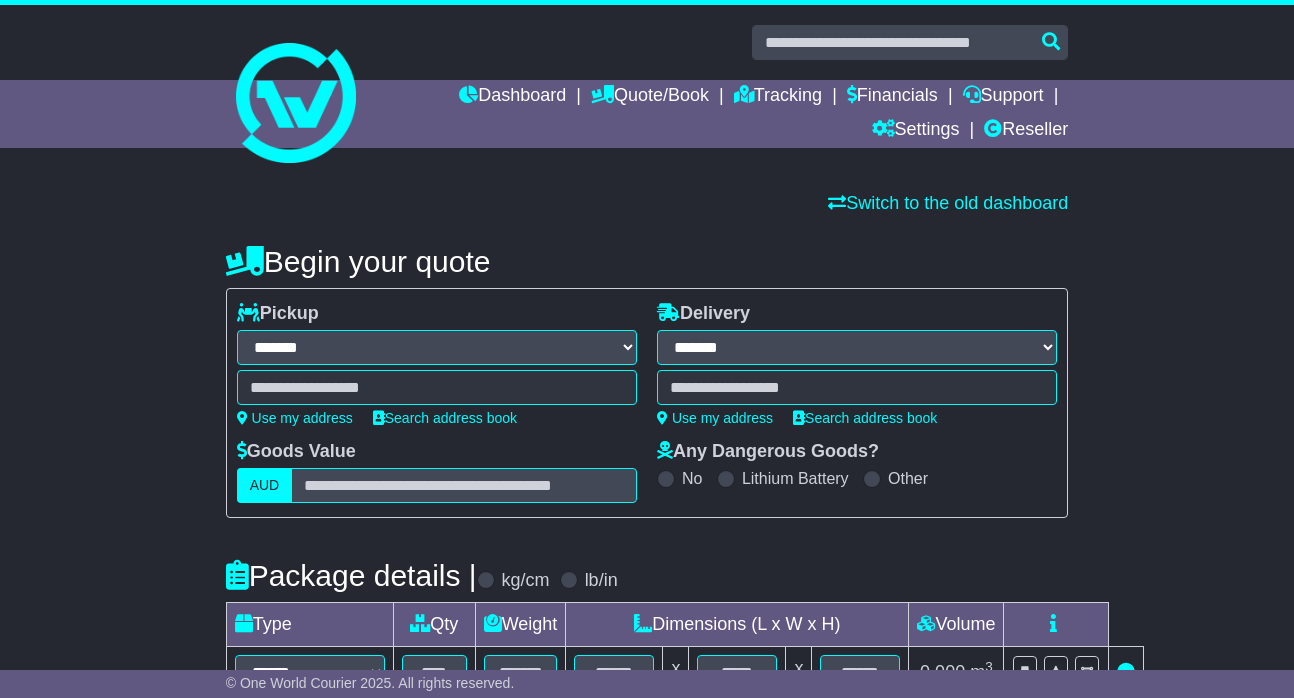 select on "**" 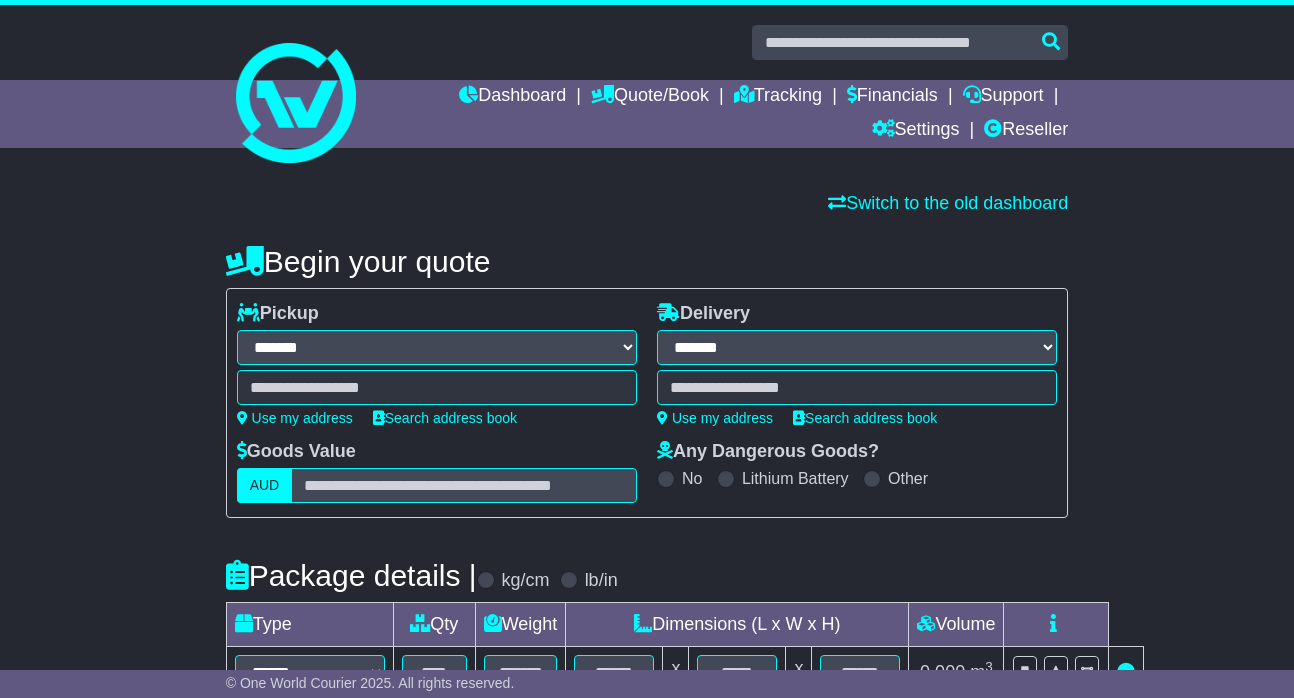 scroll, scrollTop: 0, scrollLeft: 0, axis: both 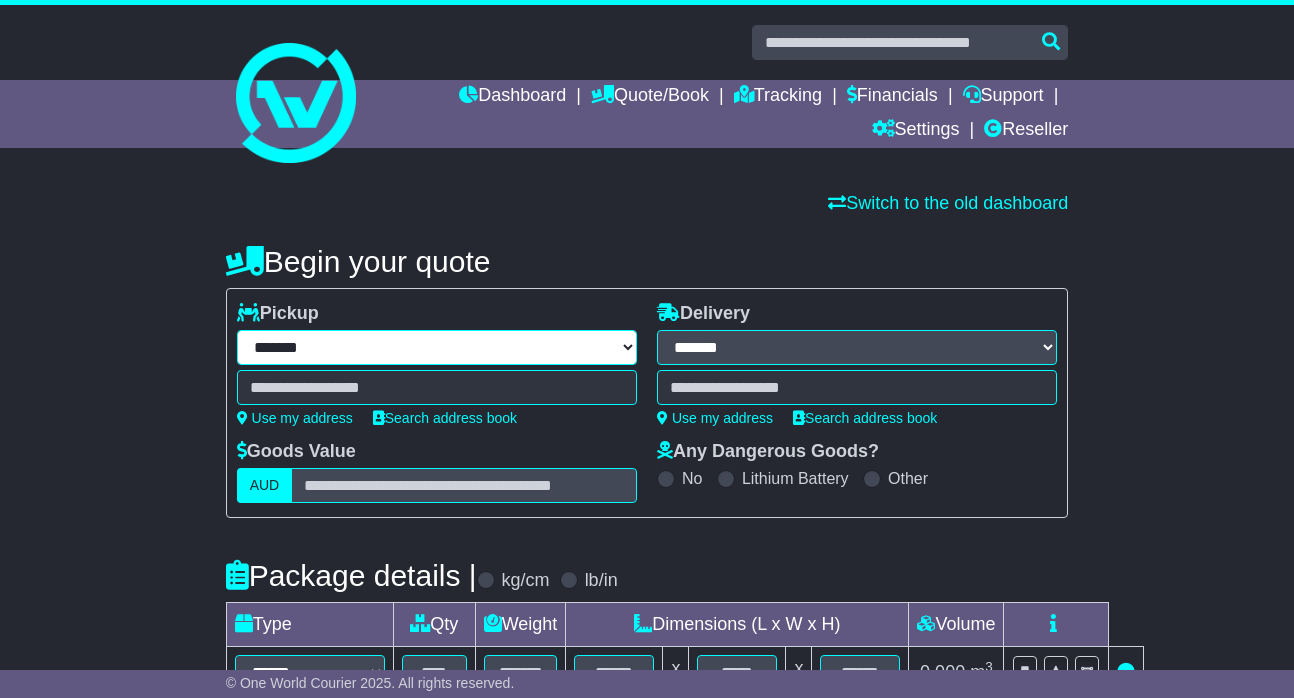 click on "**********" at bounding box center [437, 347] 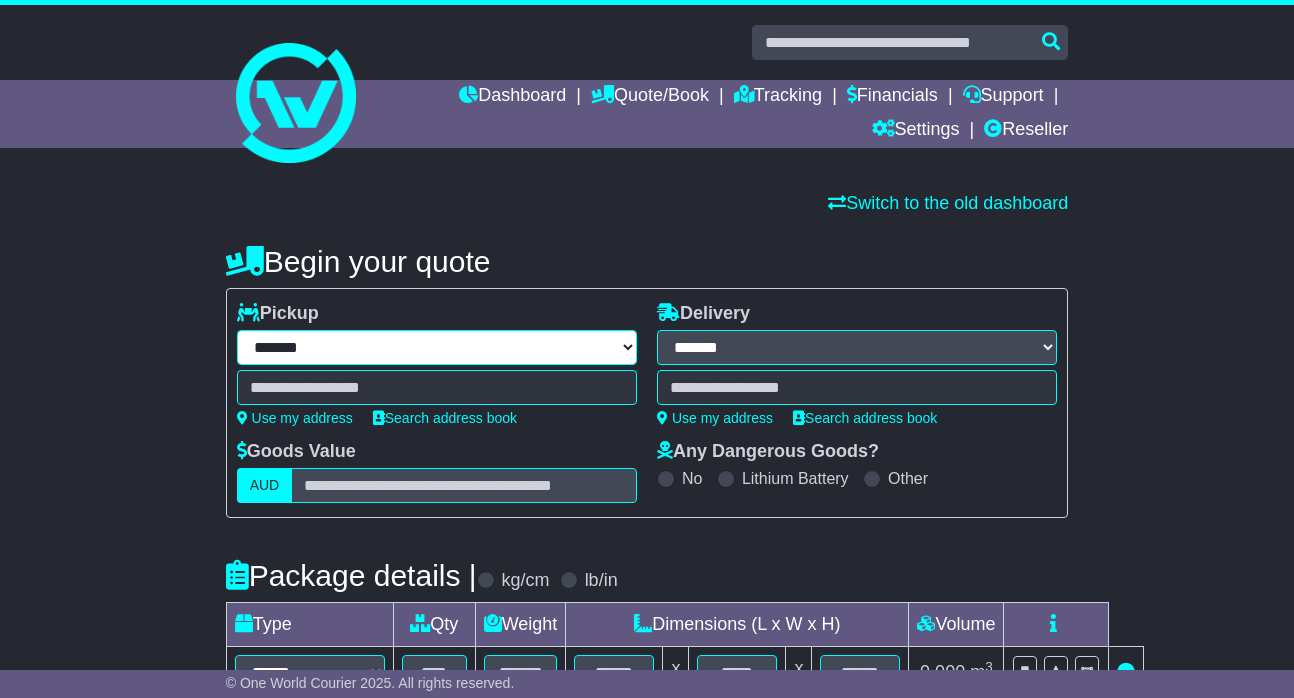select on "***" 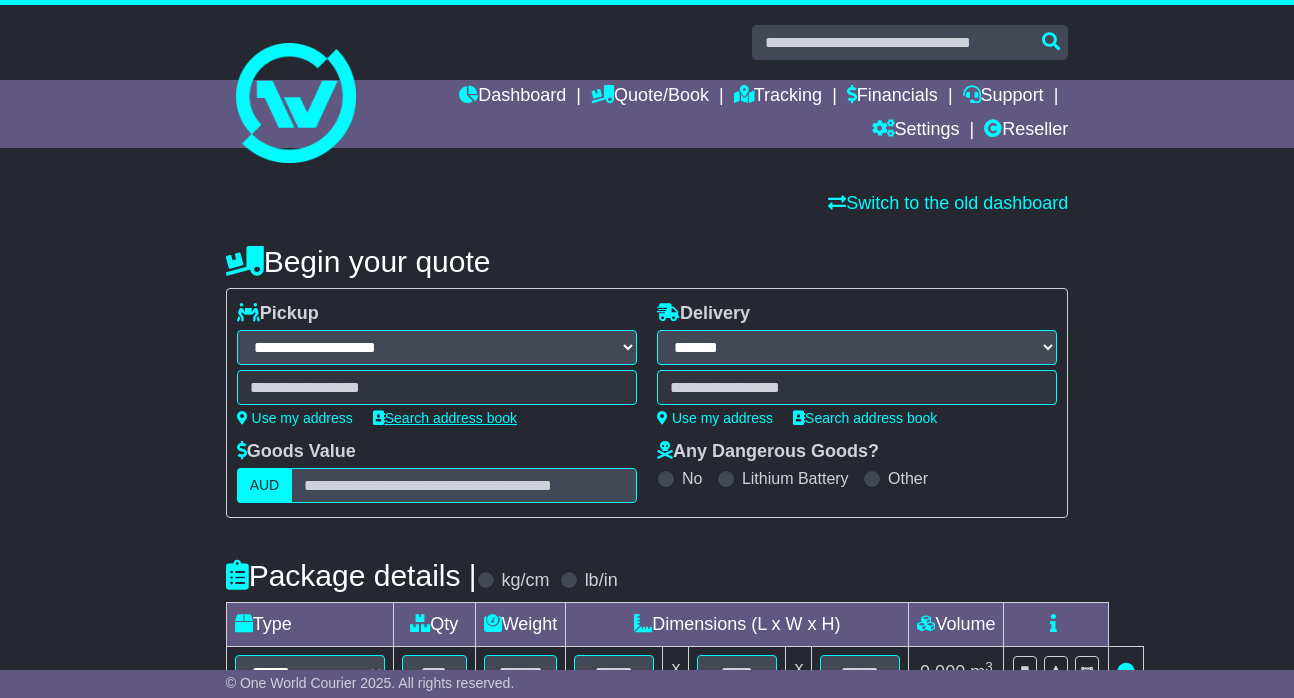 click on "Search address book" at bounding box center (445, 418) 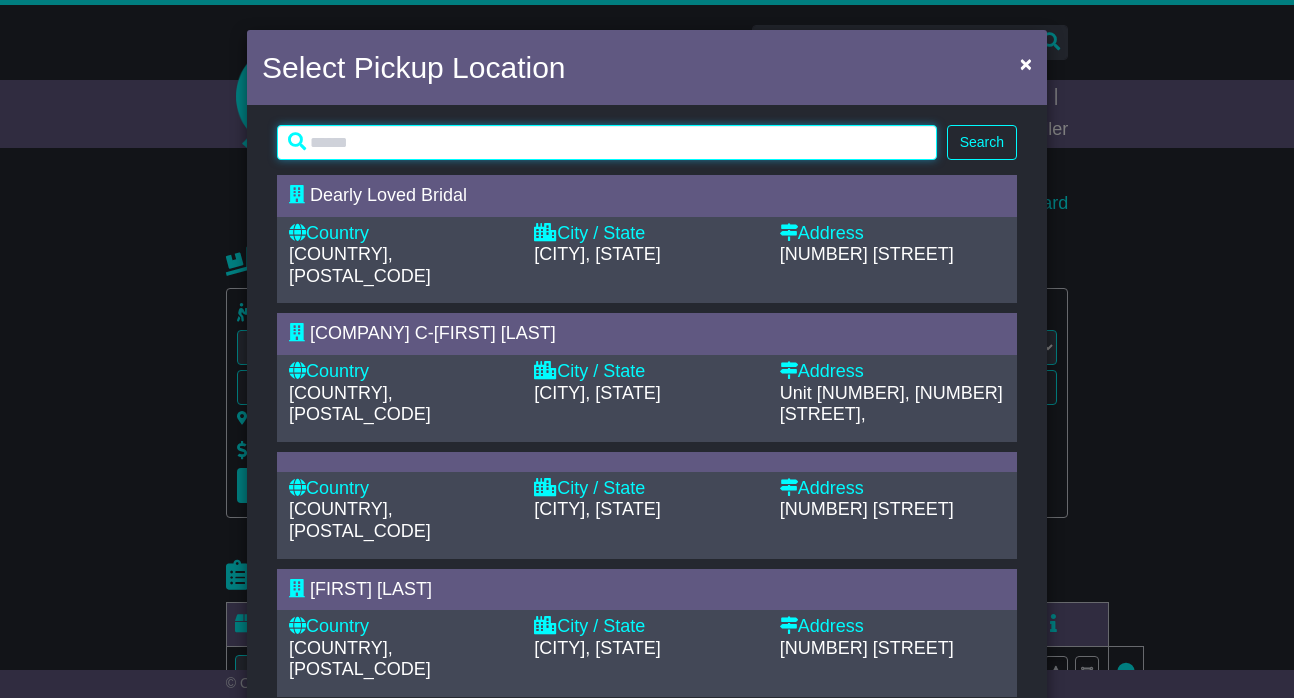 click at bounding box center [607, 142] 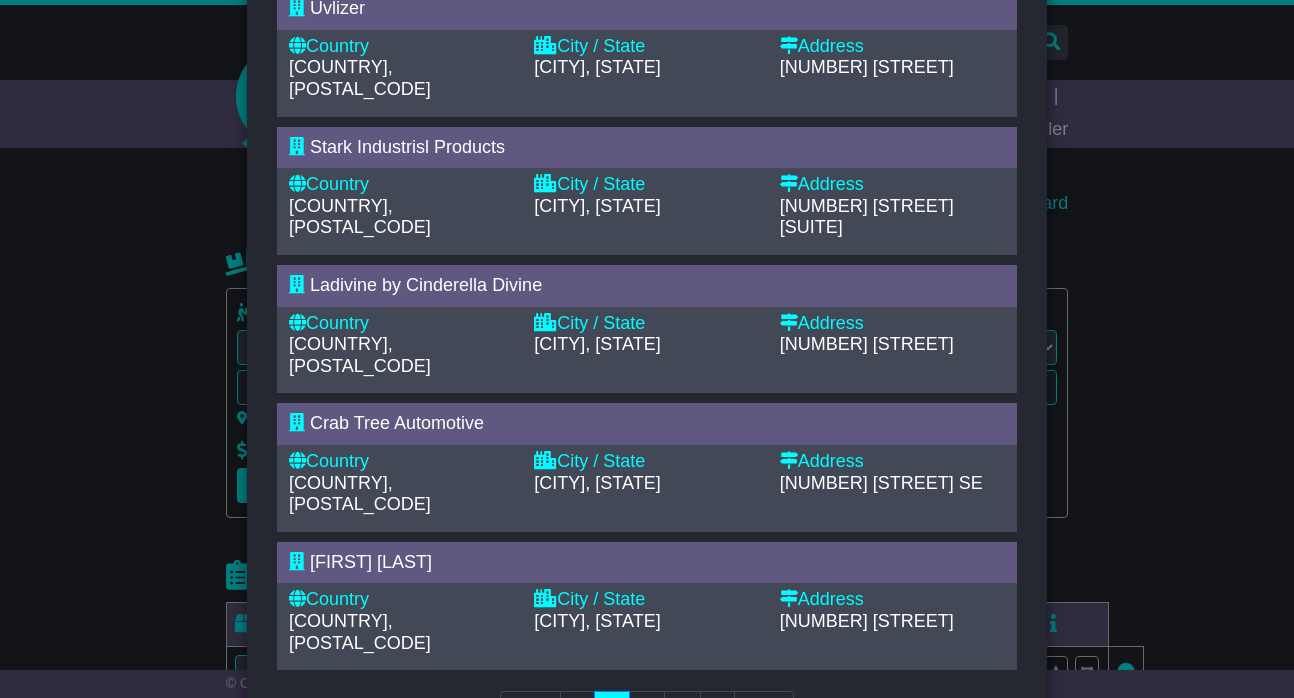 scroll, scrollTop: 863, scrollLeft: 0, axis: vertical 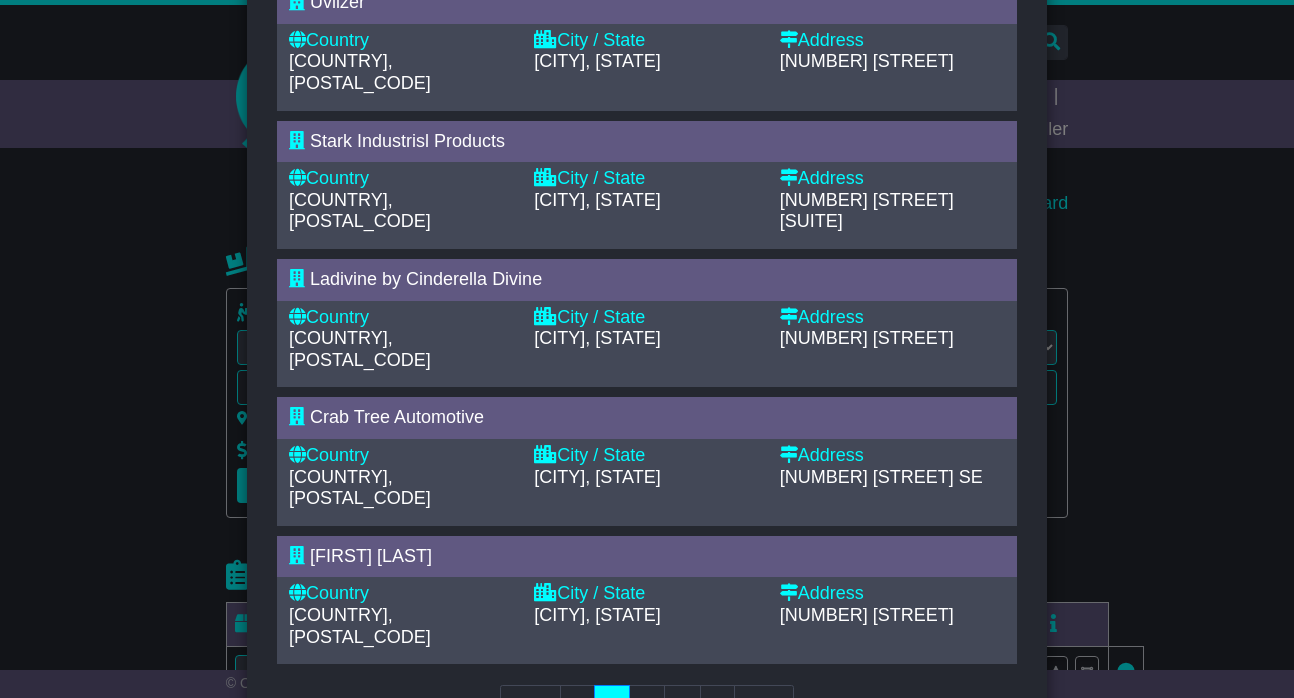 click on "LOS ANGELES, CA" at bounding box center (597, 338) 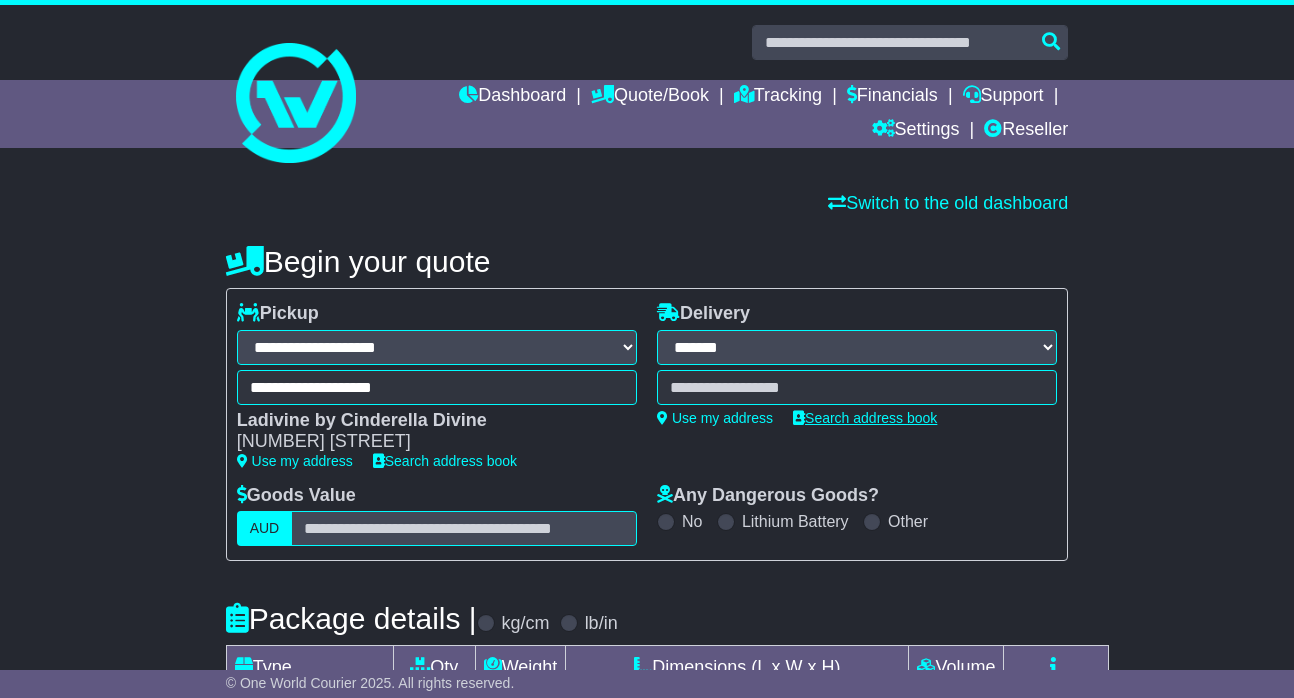 click on "Search address book" at bounding box center (865, 418) 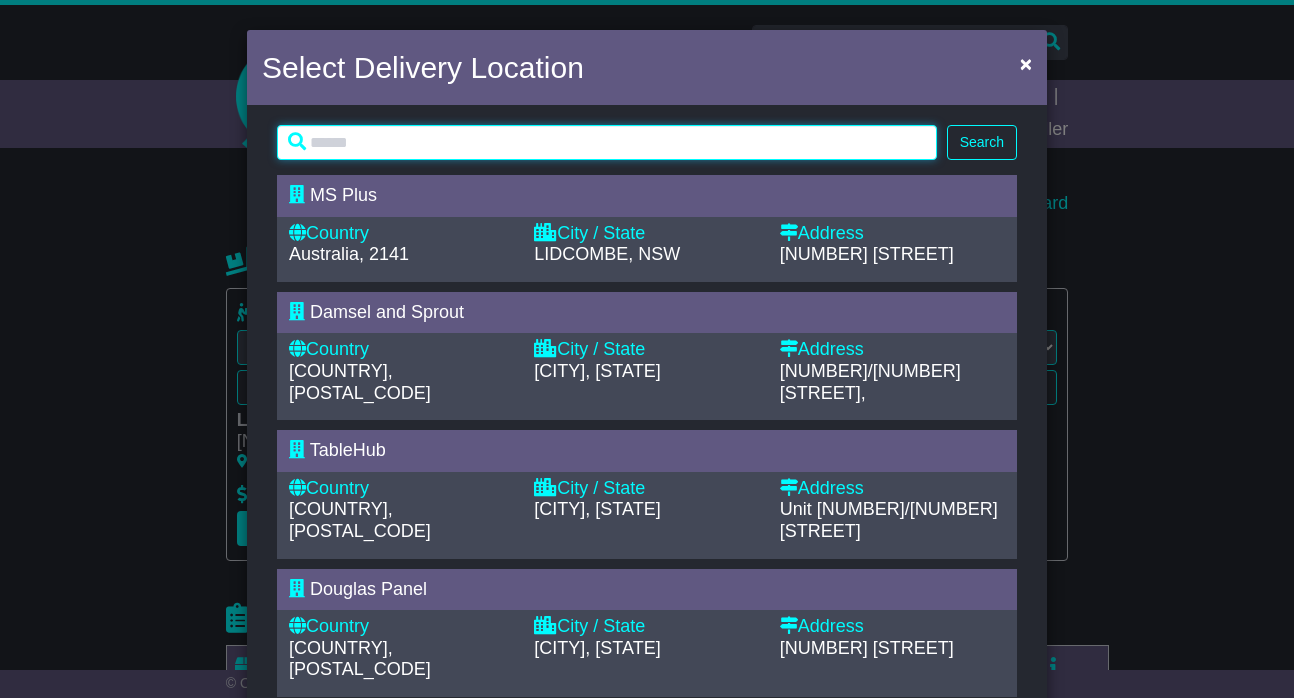 click at bounding box center (607, 142) 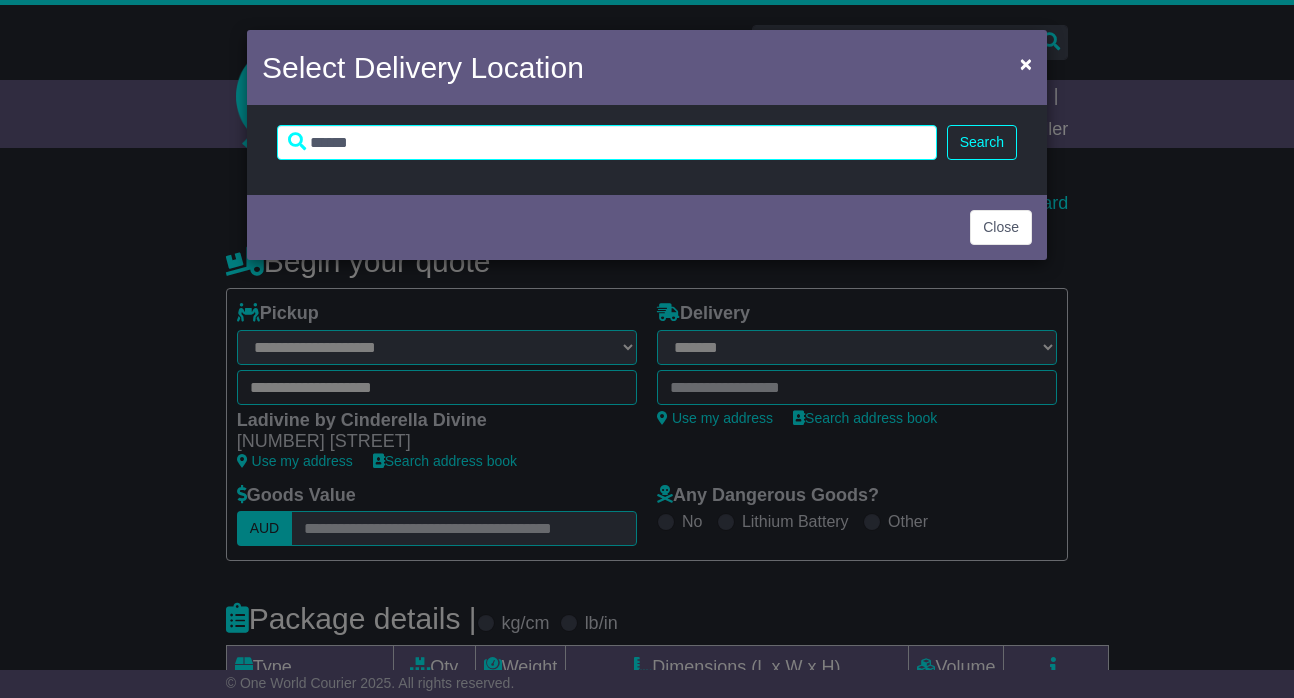 click on "Search" at bounding box center (982, 142) 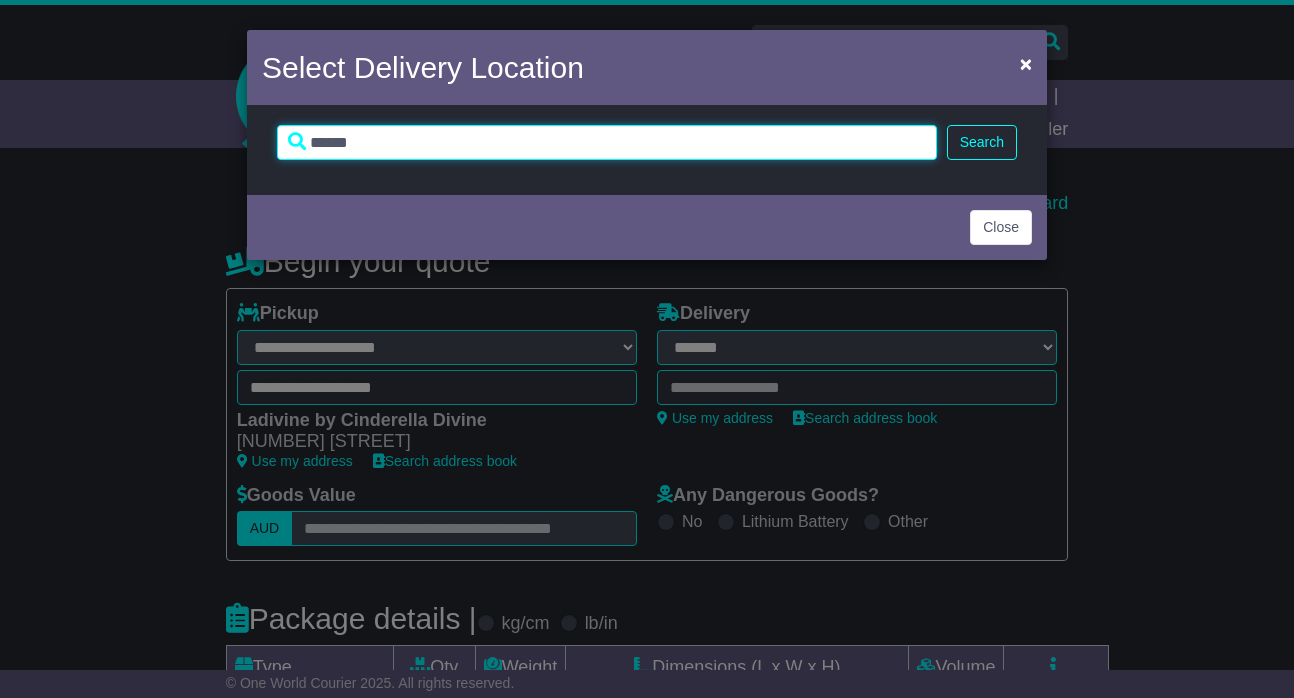 click on "******" at bounding box center [607, 142] 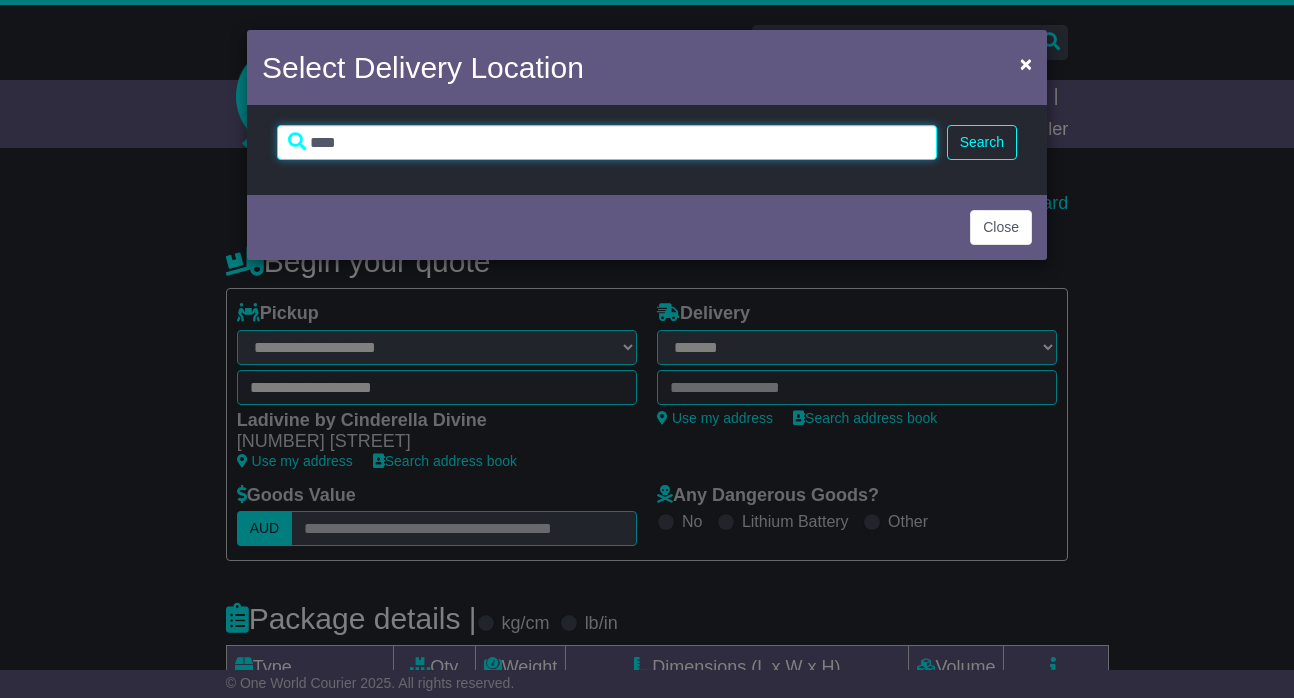 click on "****" at bounding box center (607, 142) 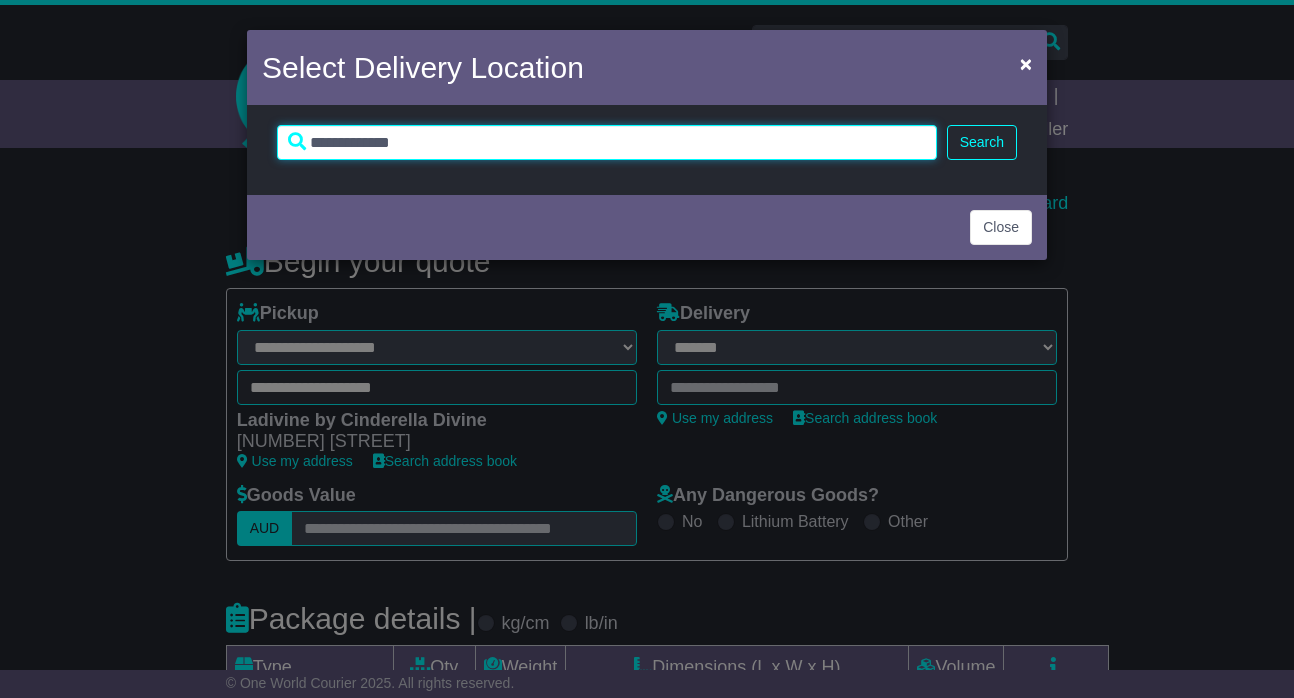 type on "**********" 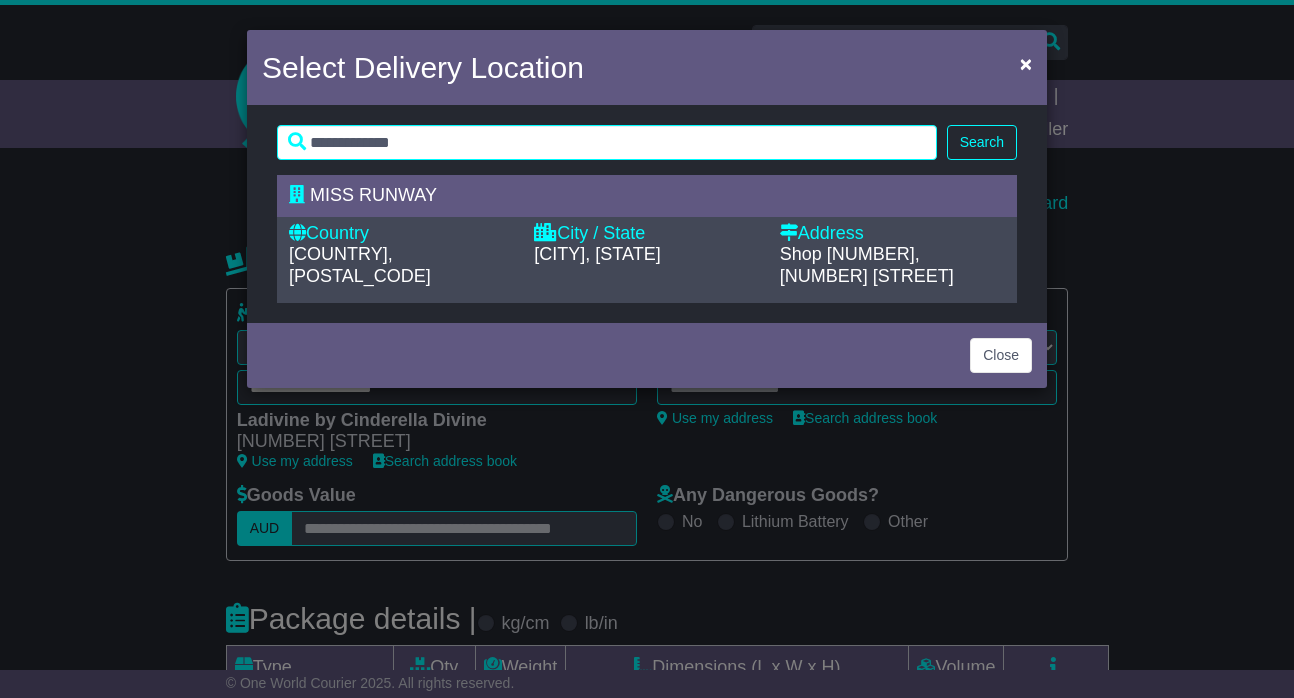 click on "INDOOROOPILLY, QLD" at bounding box center [646, 255] 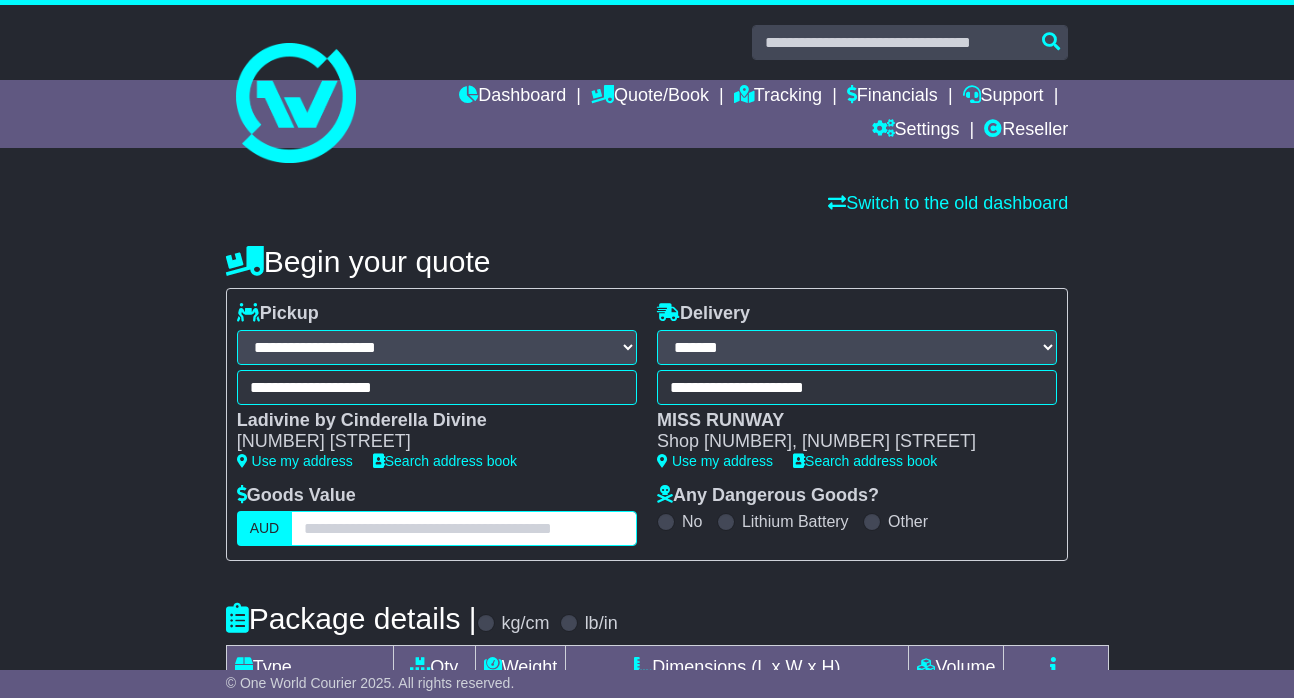 click at bounding box center [464, 528] 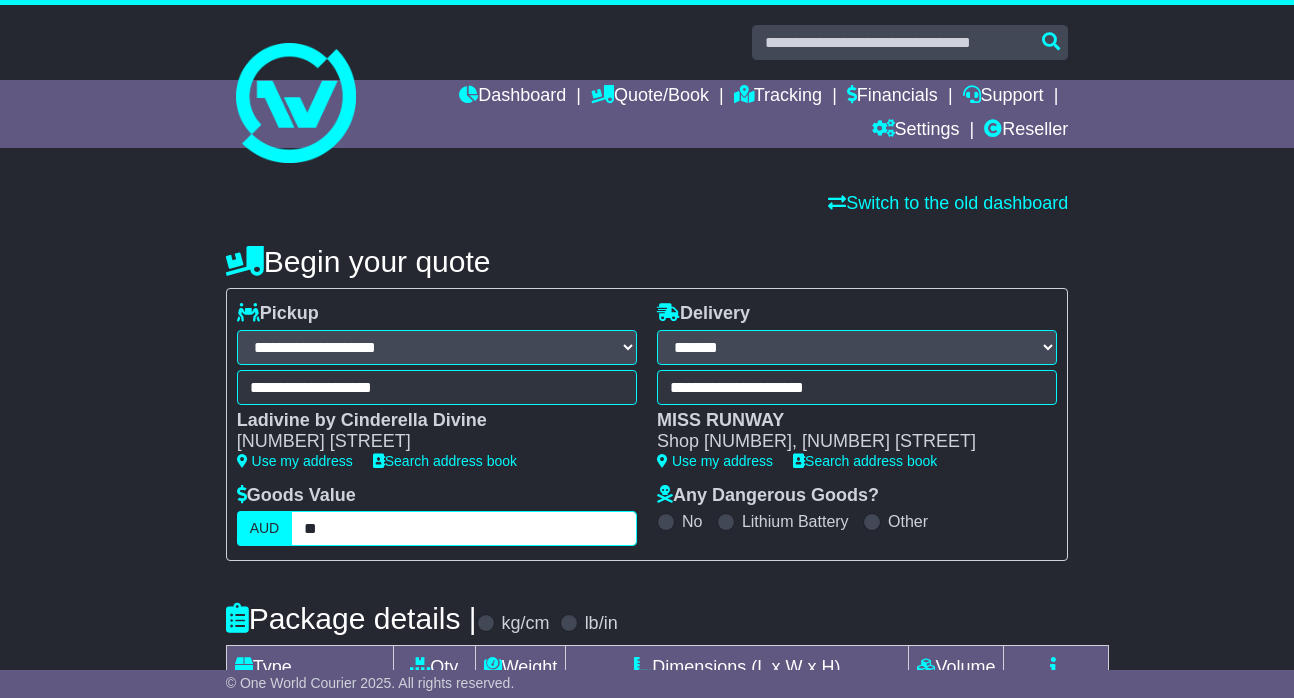type on "*" 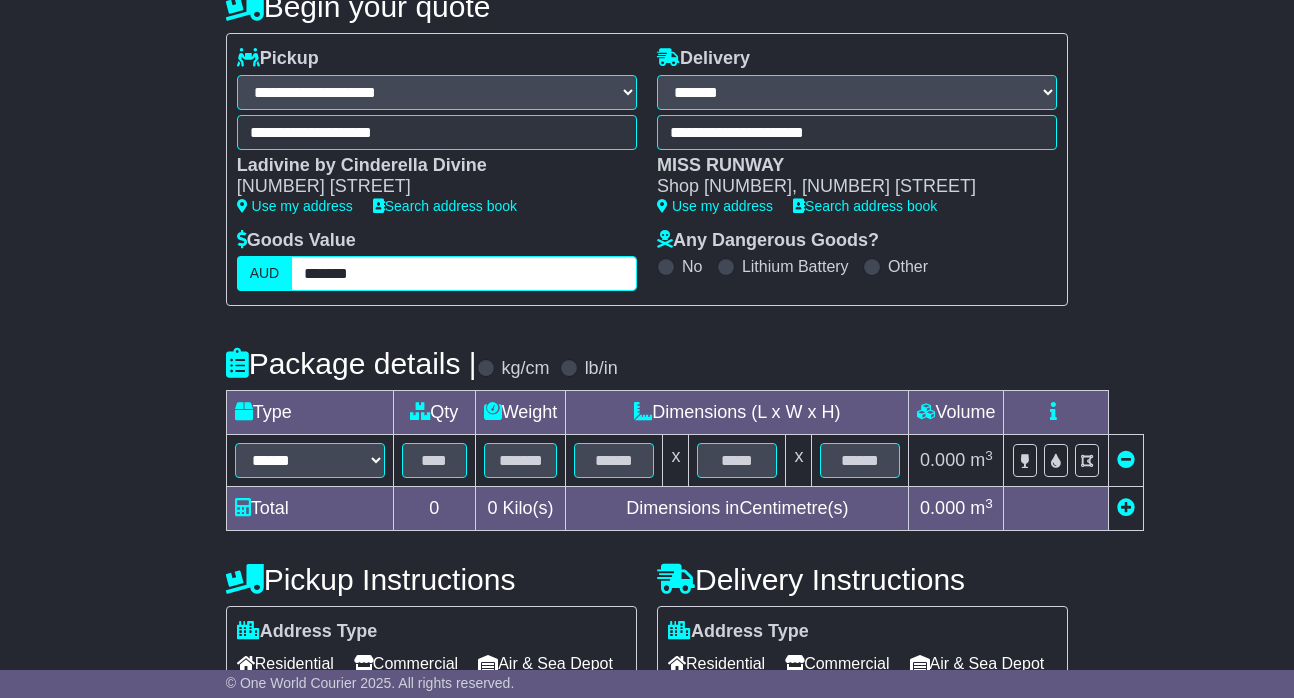 scroll, scrollTop: 260, scrollLeft: 0, axis: vertical 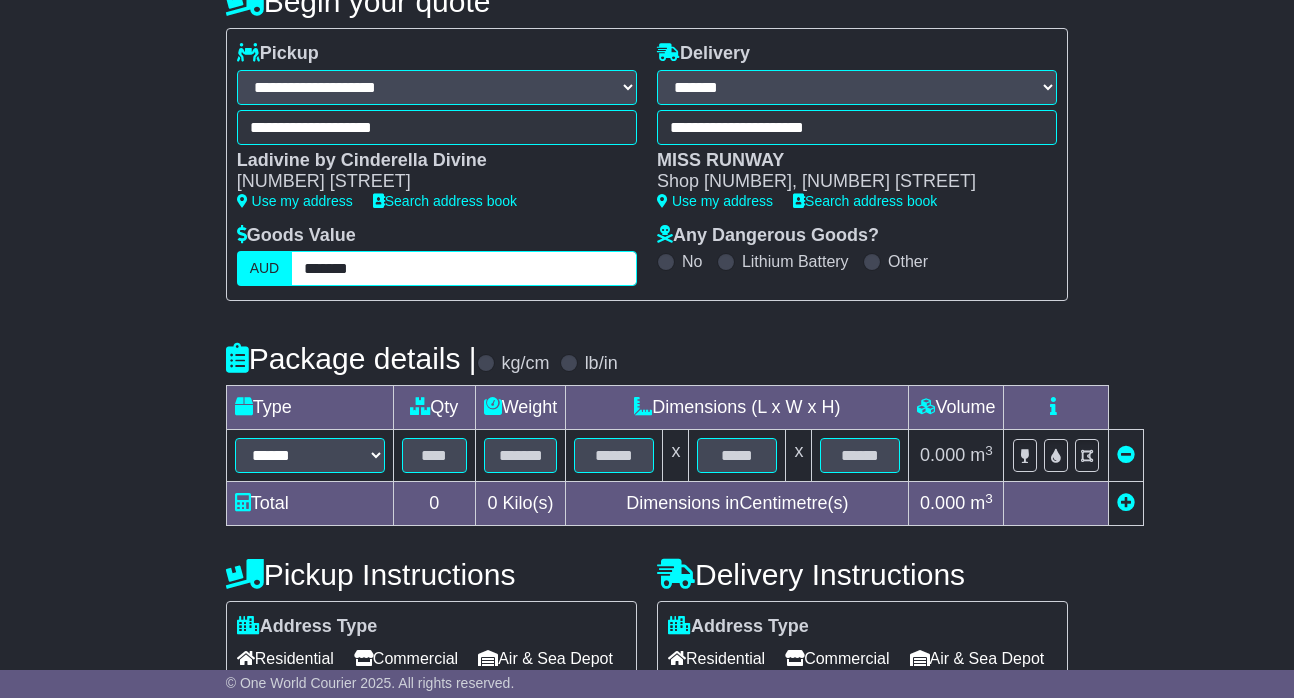 type on "*******" 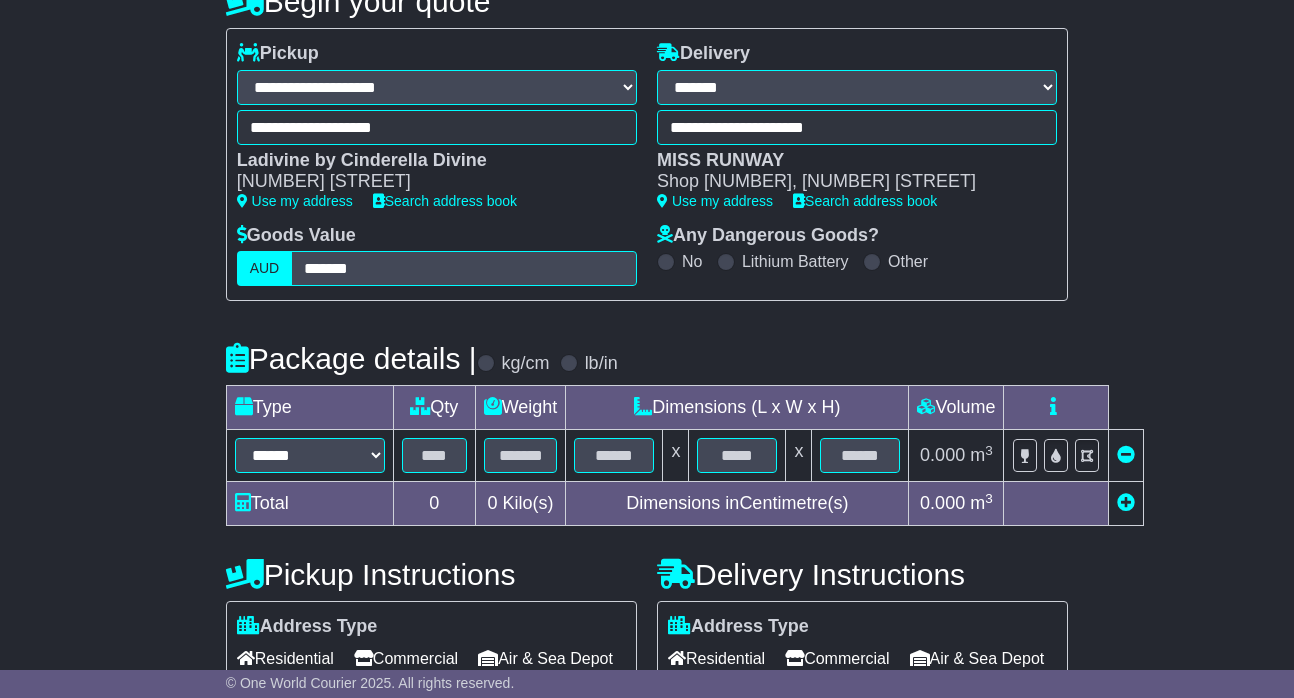 click at bounding box center [569, 363] 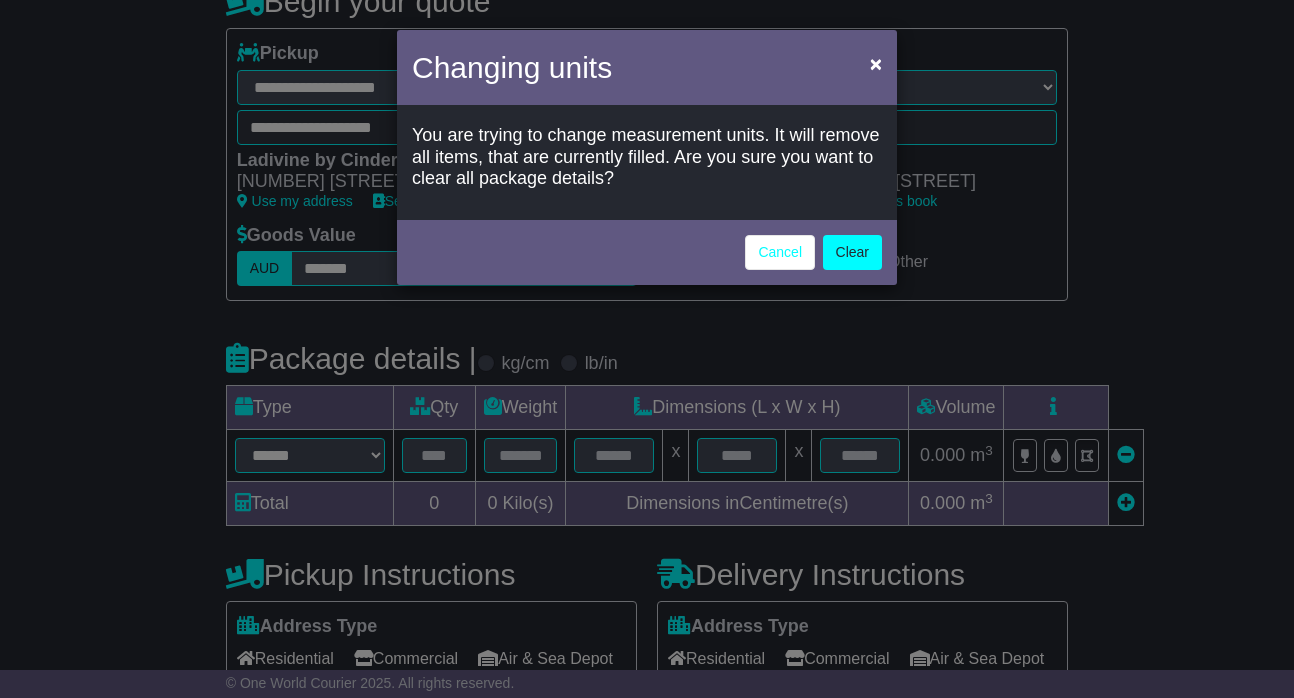 click on "Clear" at bounding box center [852, 252] 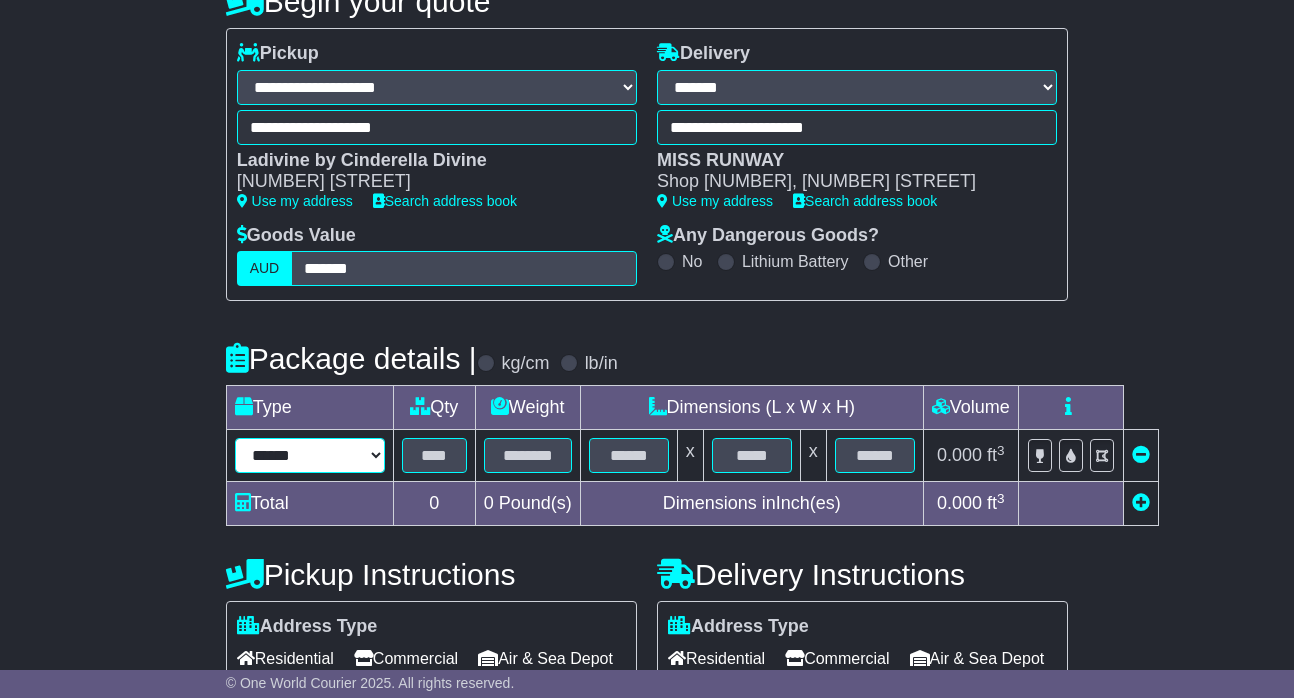 select on "****" 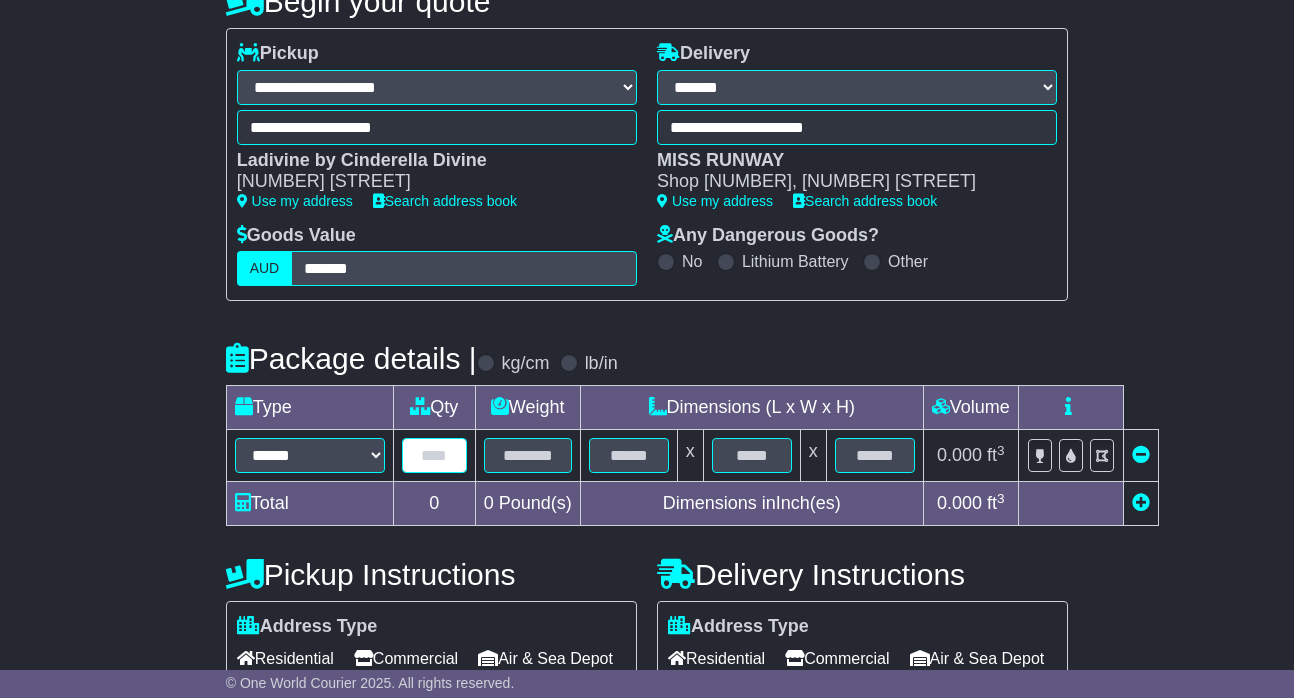 click at bounding box center (434, 455) 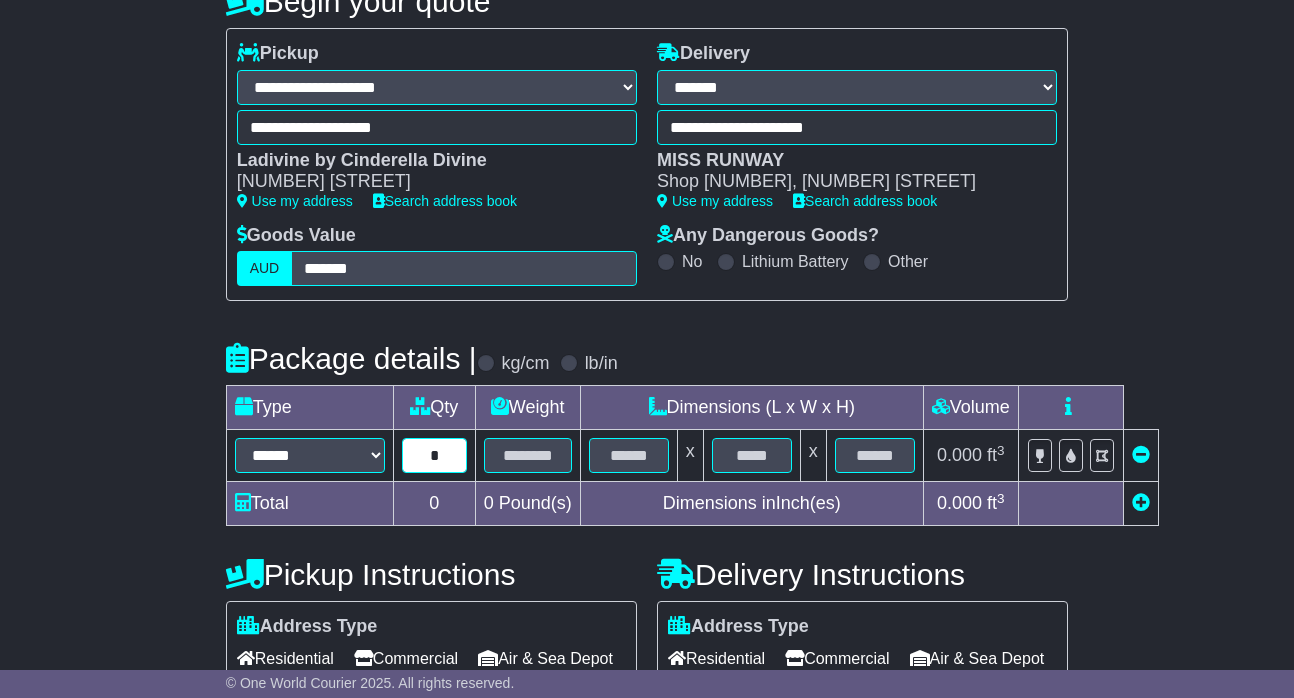 type on "*" 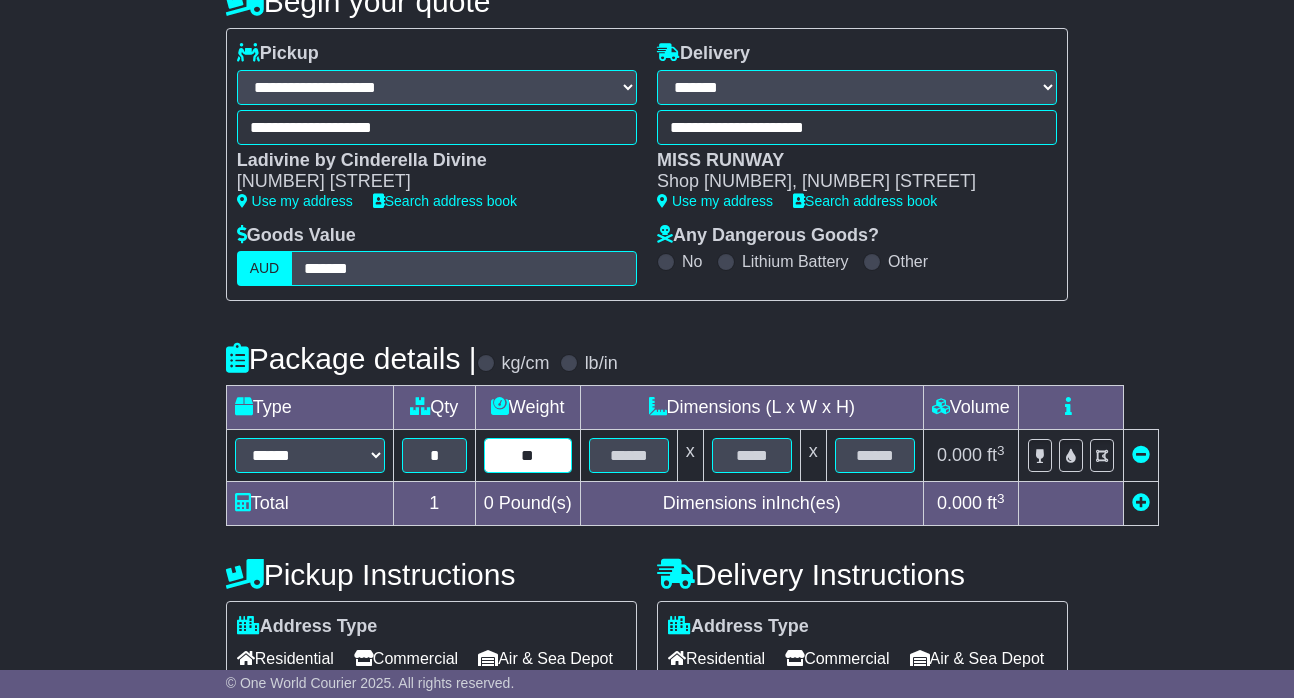 type on "**" 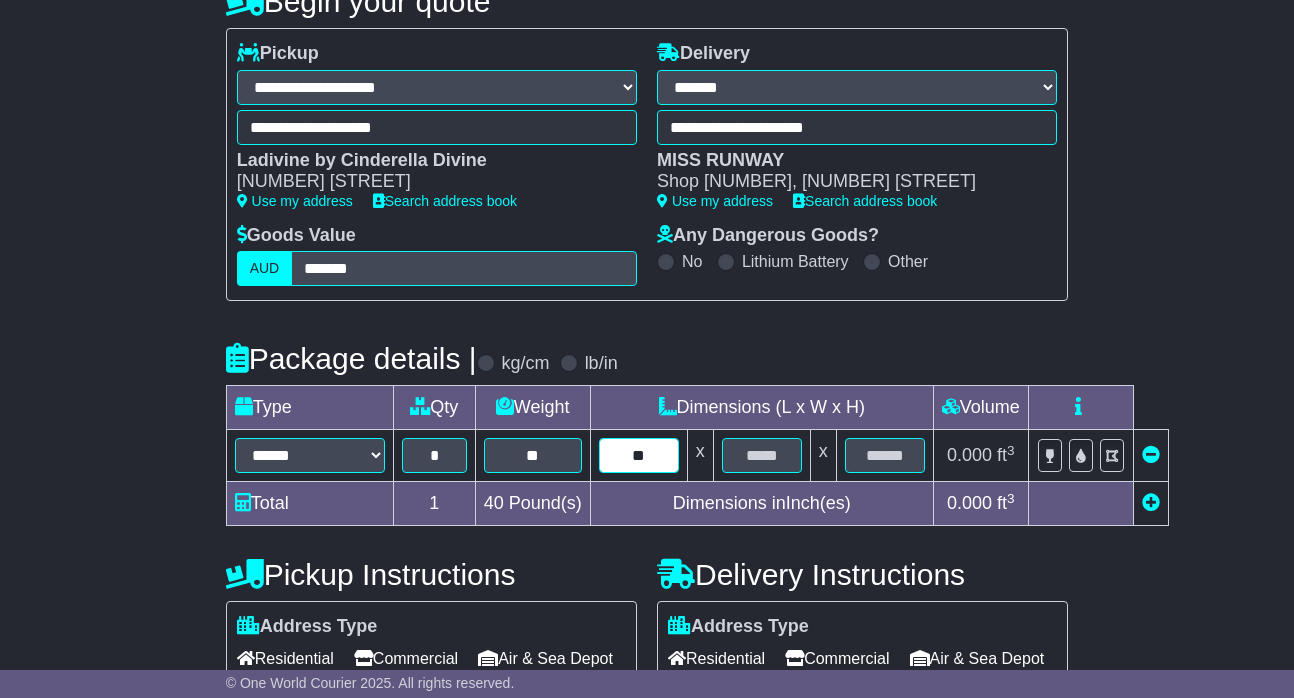 type on "**" 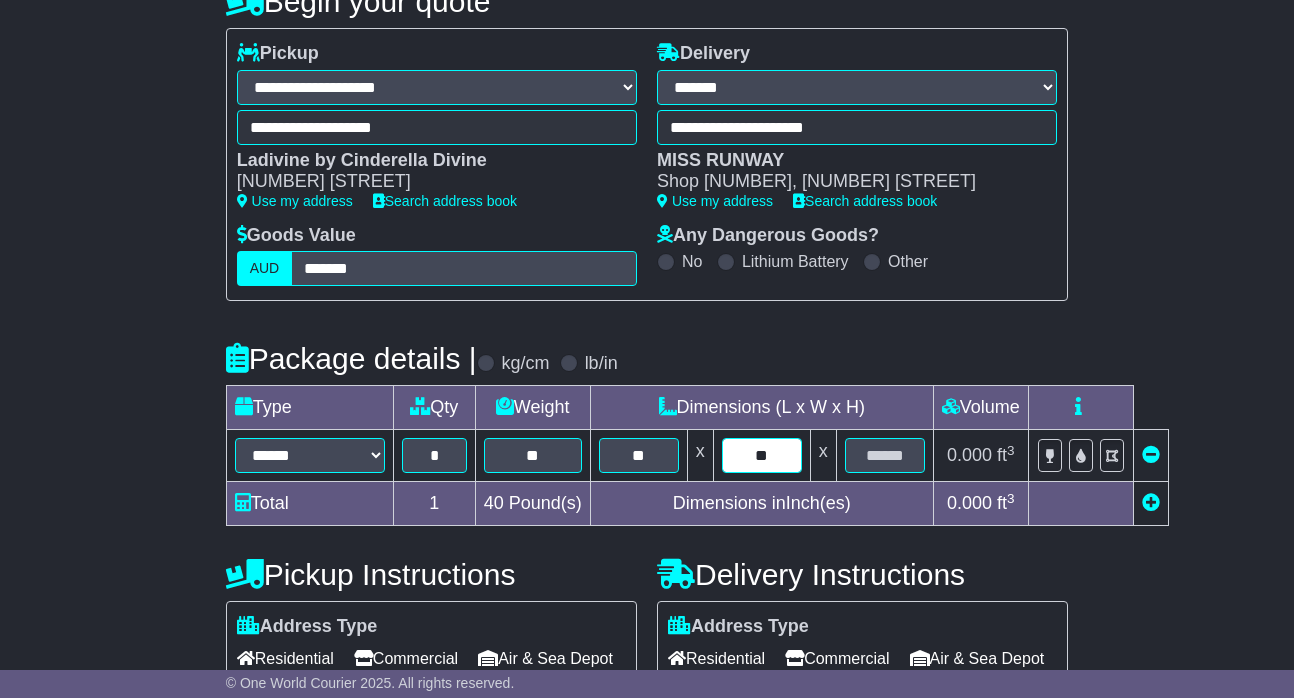 type on "**" 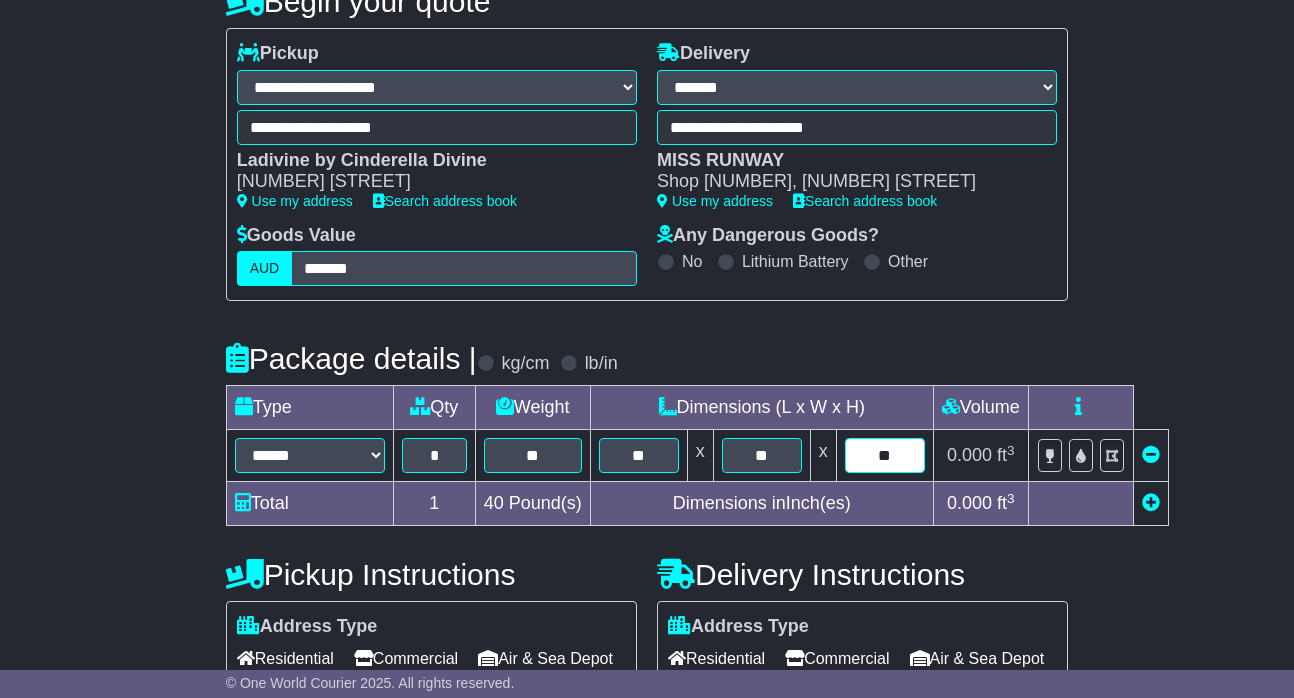 type on "**" 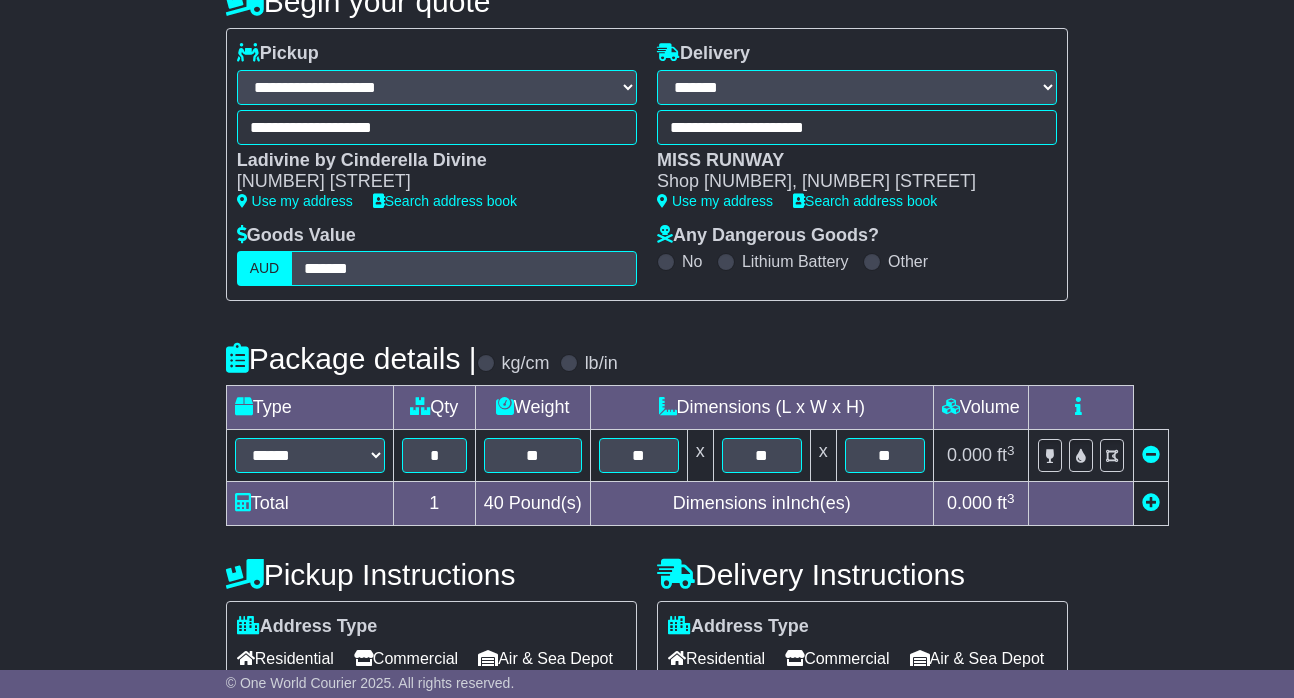 click at bounding box center [1151, 502] 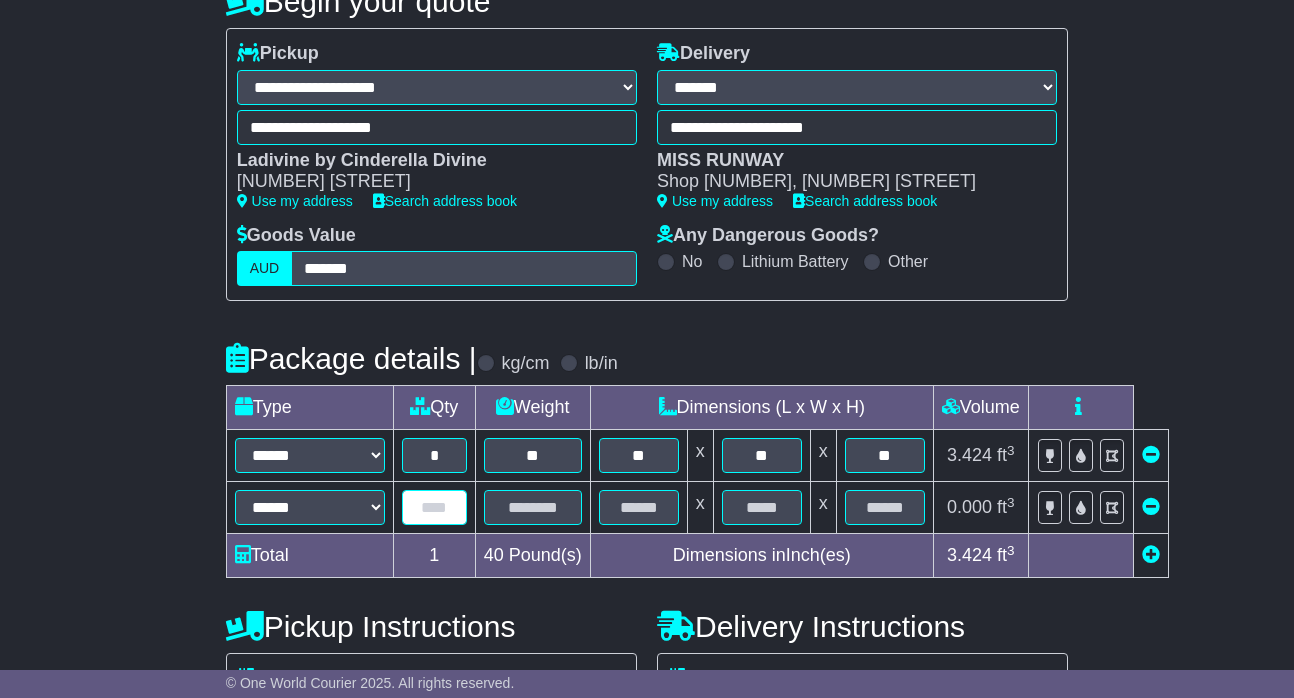 click at bounding box center (434, 507) 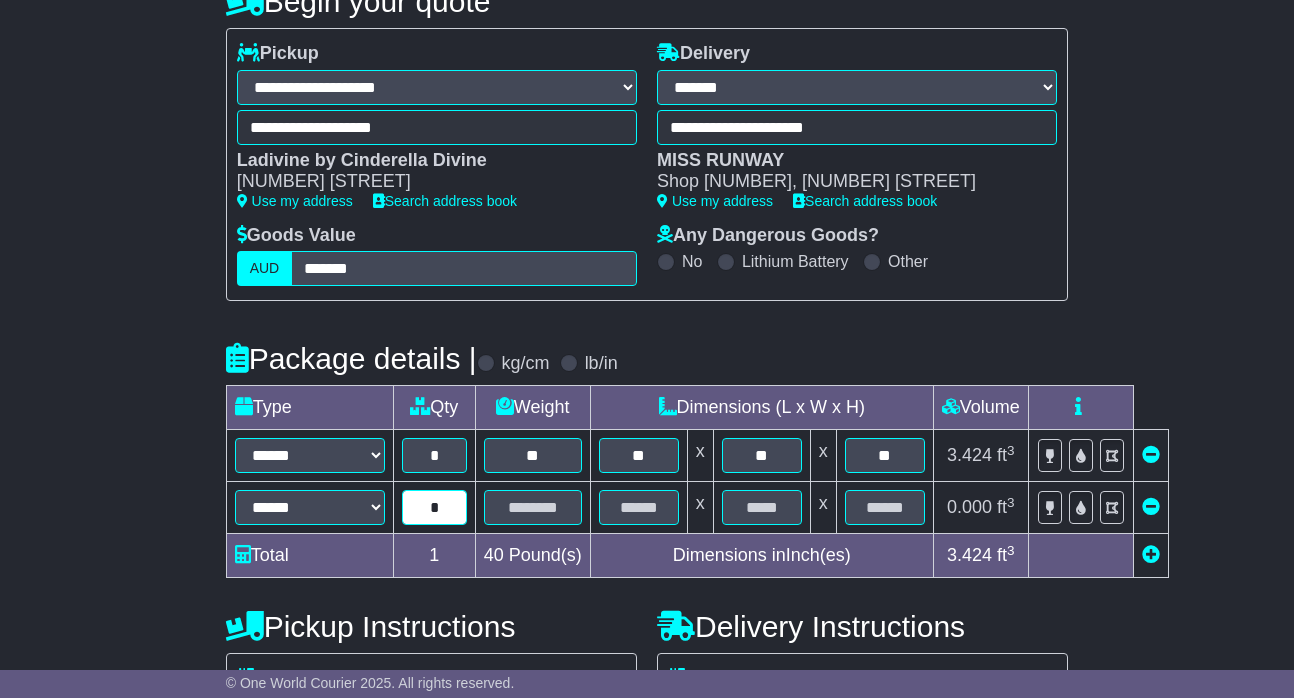 type on "*" 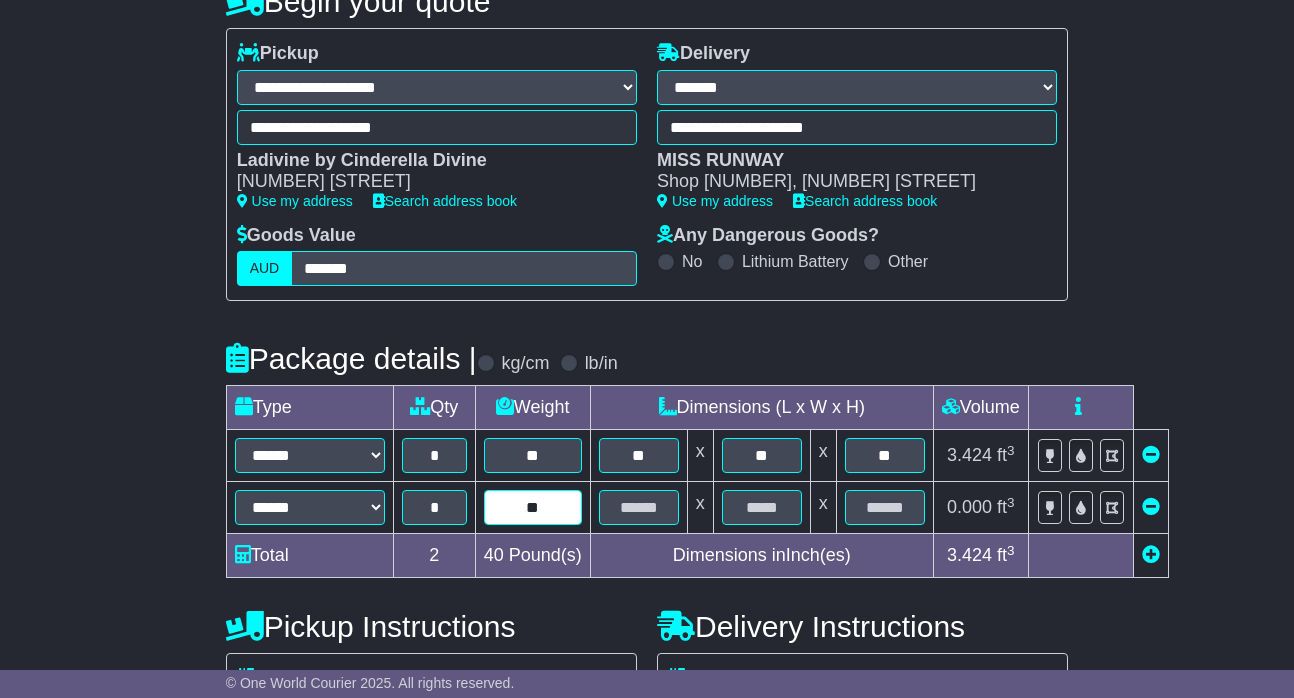 type on "**" 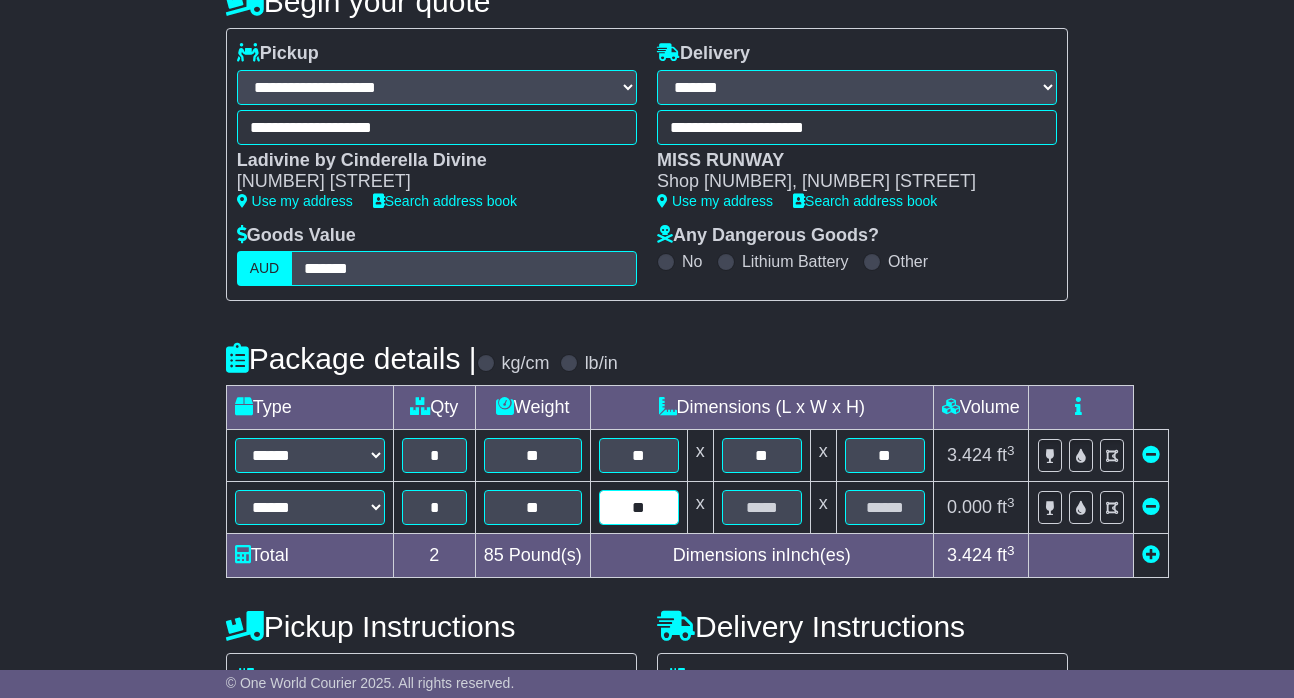 type on "**" 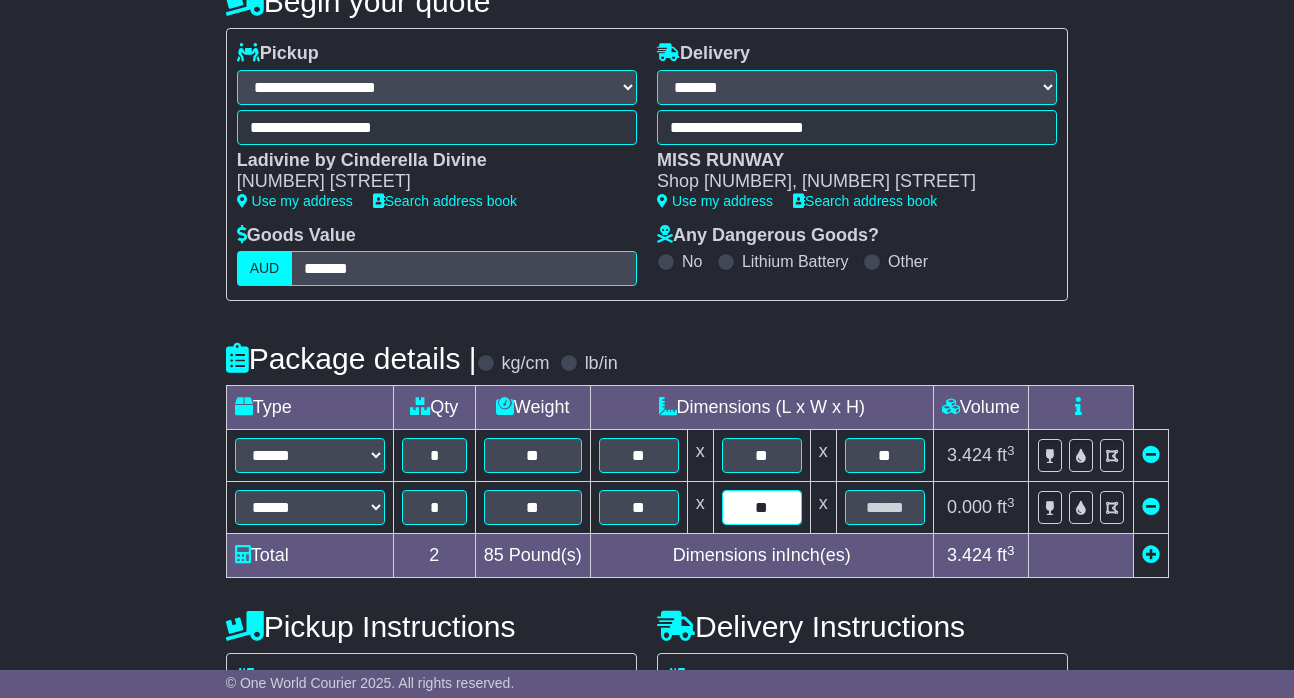 type on "**" 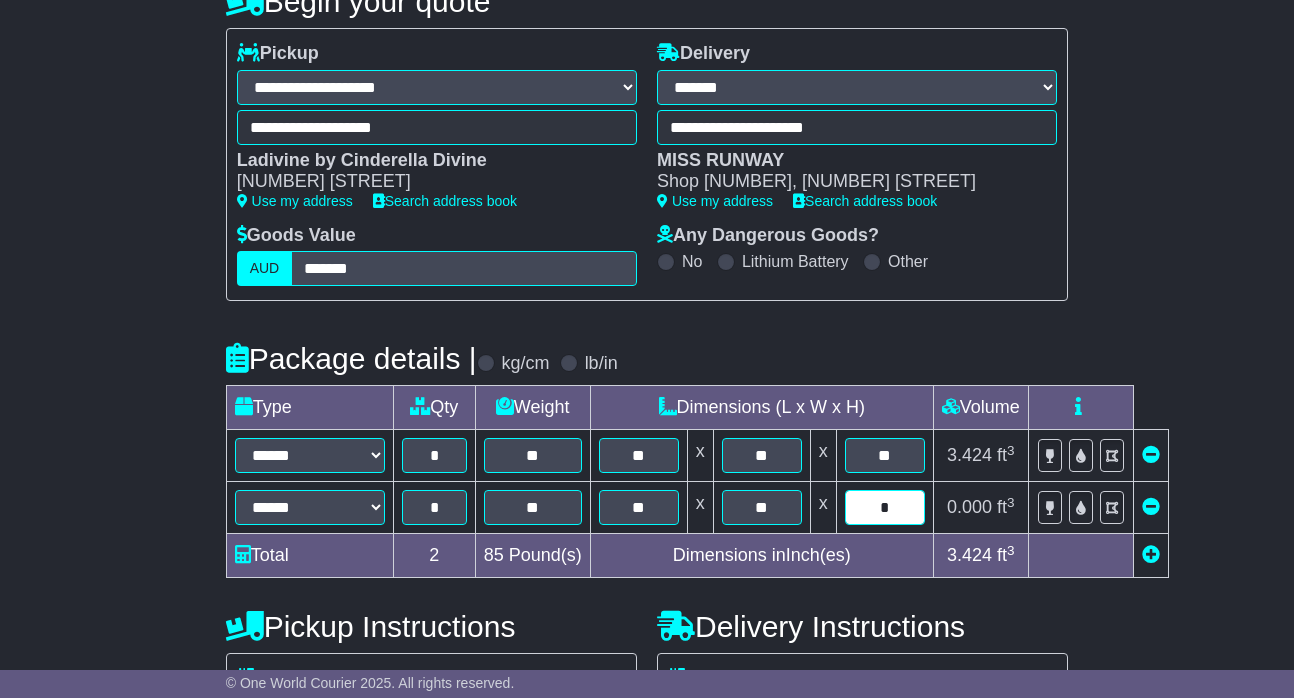 type on "**" 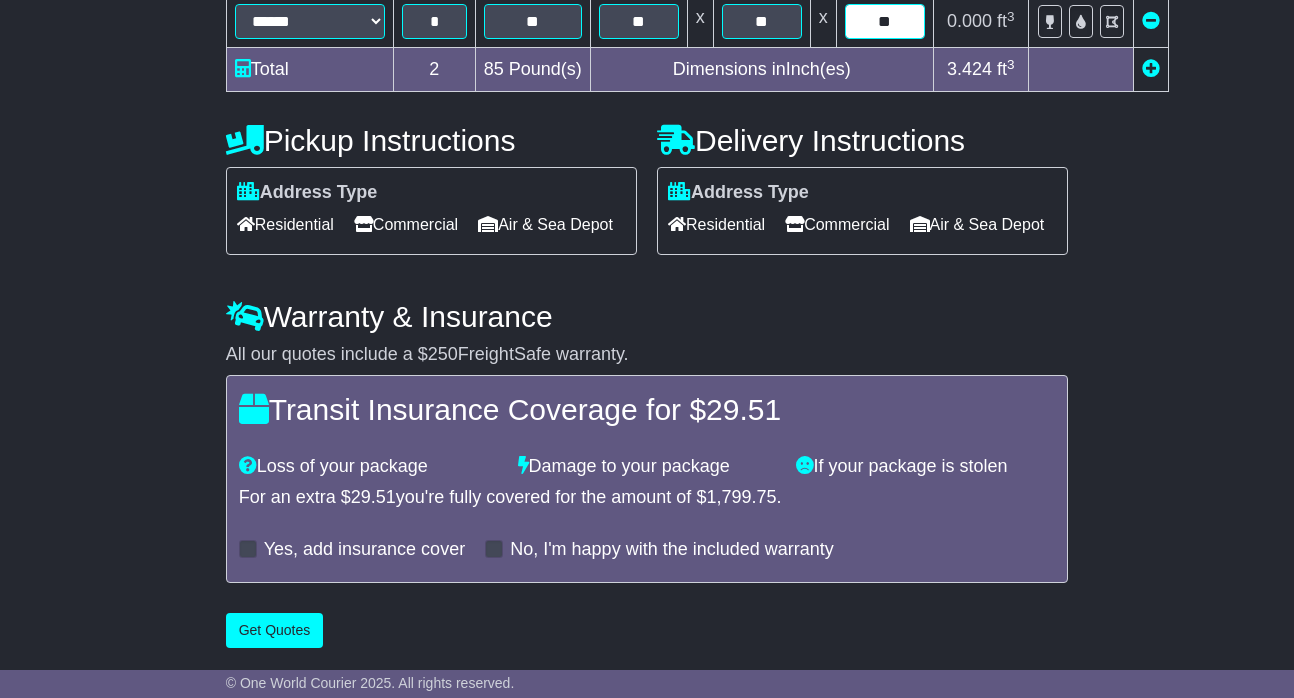 scroll, scrollTop: 773, scrollLeft: 0, axis: vertical 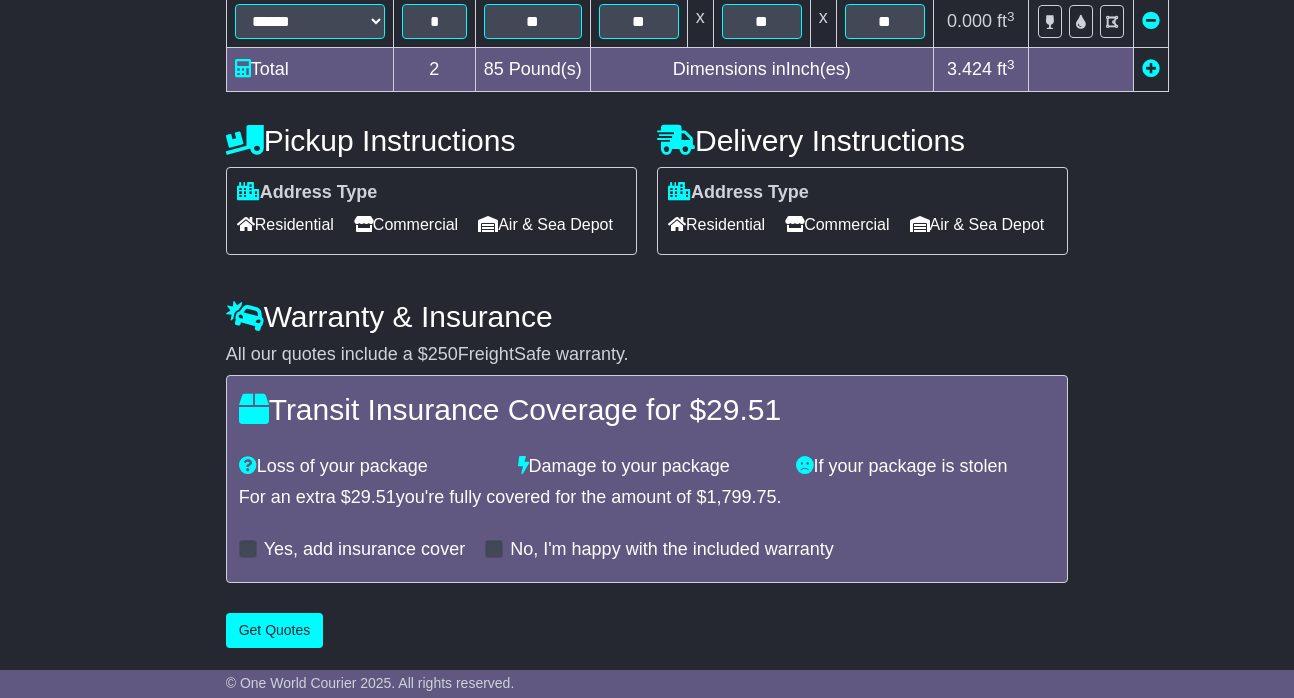 click on "Get Quotes" at bounding box center [275, 630] 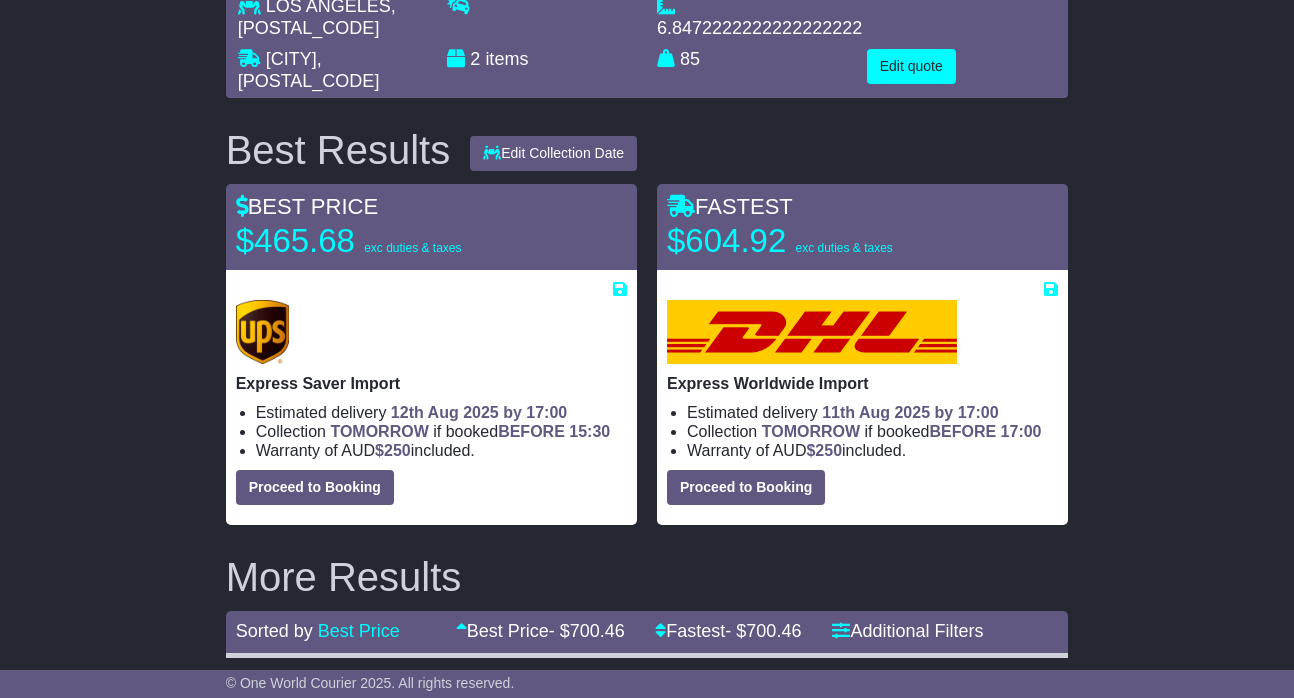 scroll, scrollTop: 205, scrollLeft: 0, axis: vertical 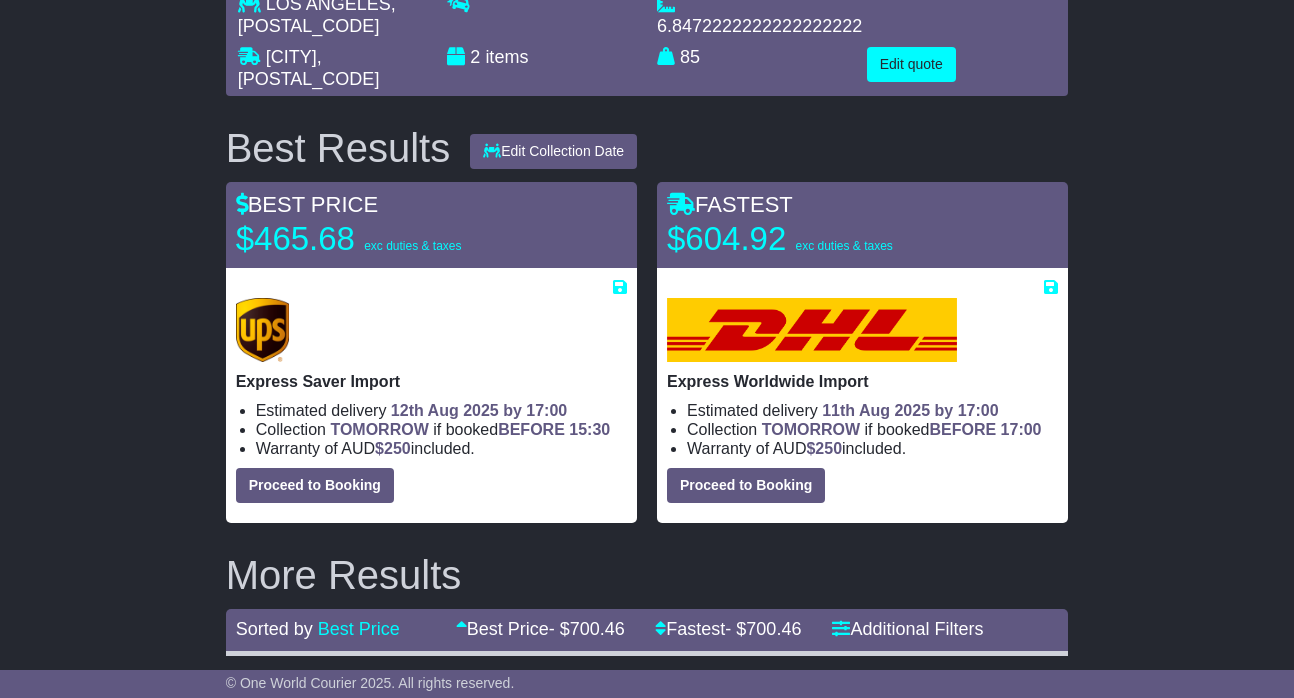 click on "Proceed to Booking" at bounding box center (315, 485) 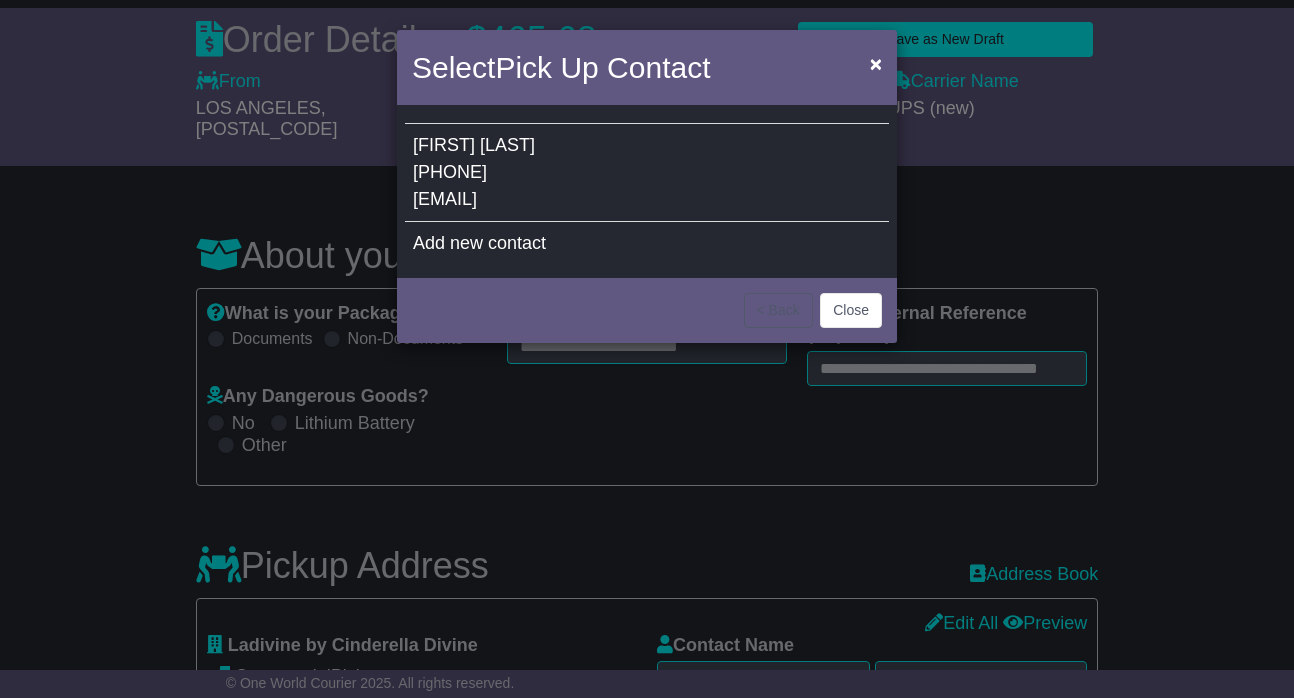 click on "Liliana   Ladivine
213-748-7799
brad@fxtlogistics.com" at bounding box center [647, 173] 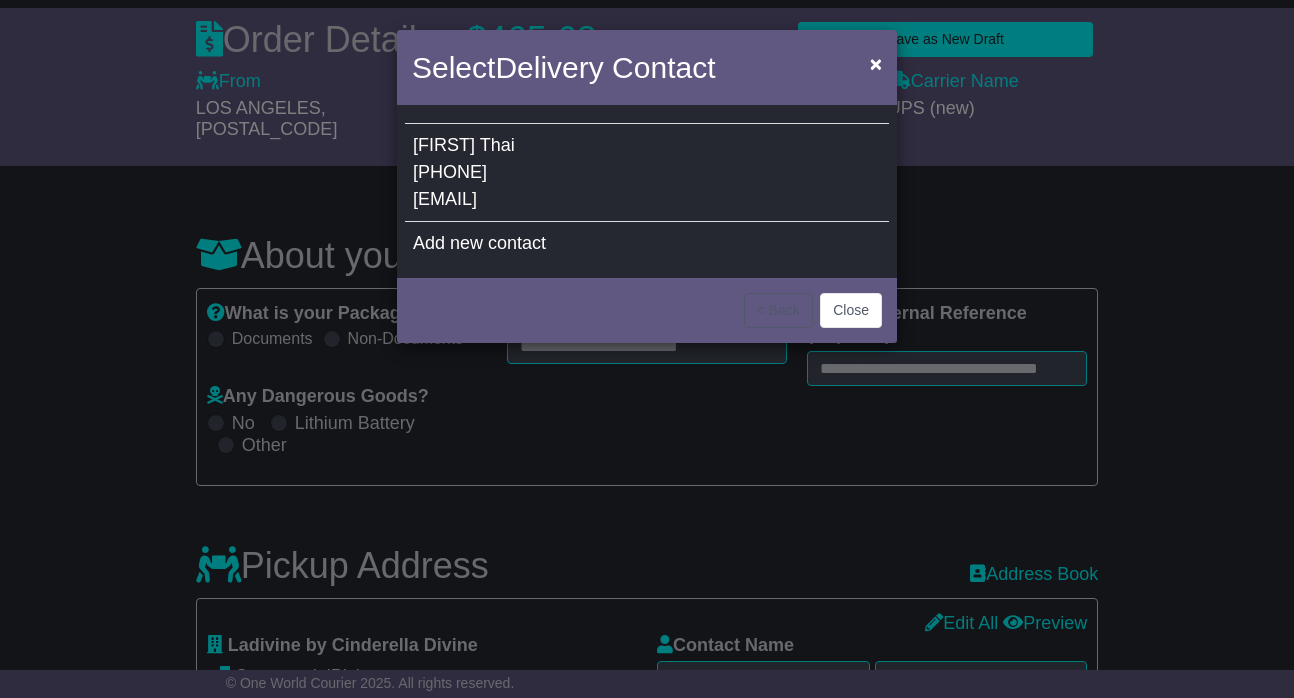 click on "61 416 088 975" at bounding box center [450, 172] 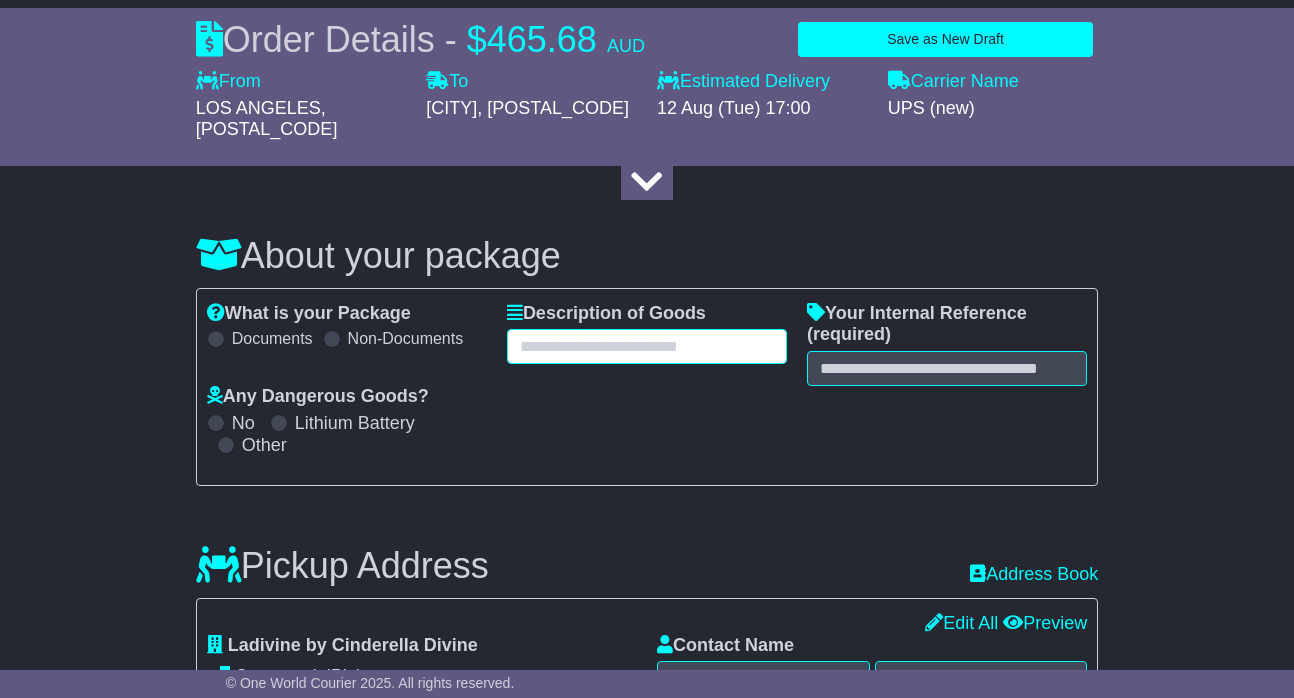 click at bounding box center (647, 346) 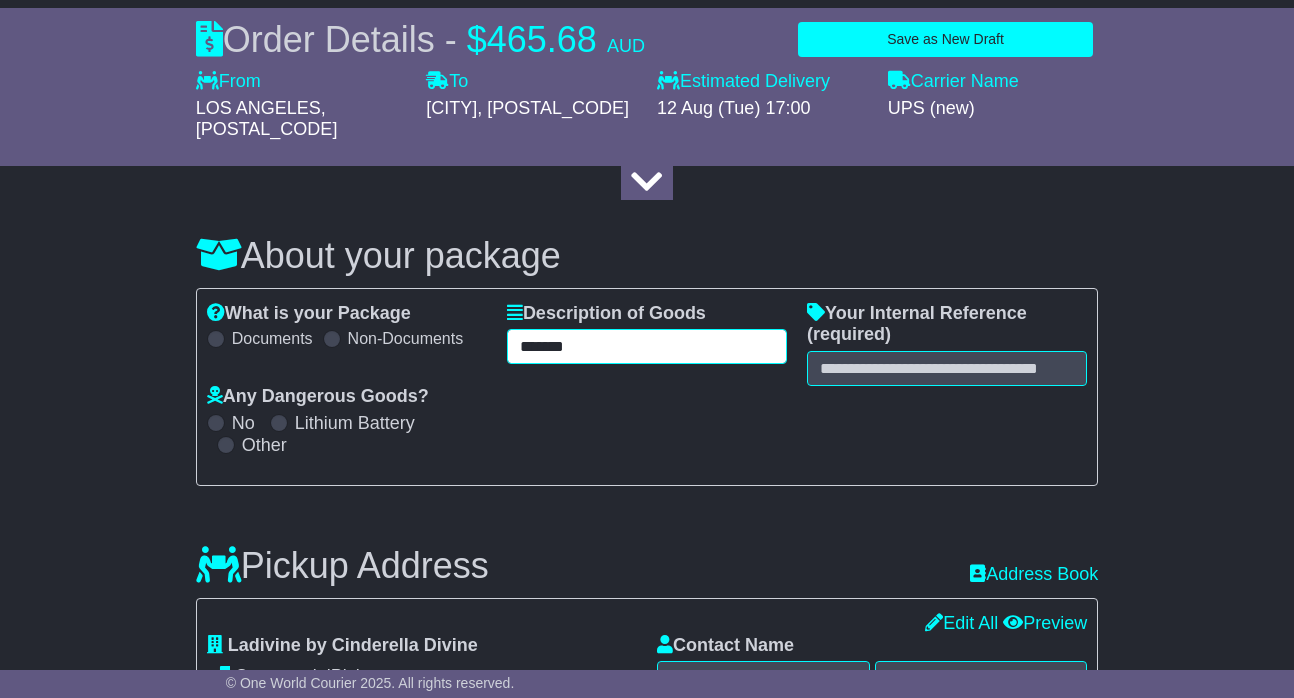 type on "*******" 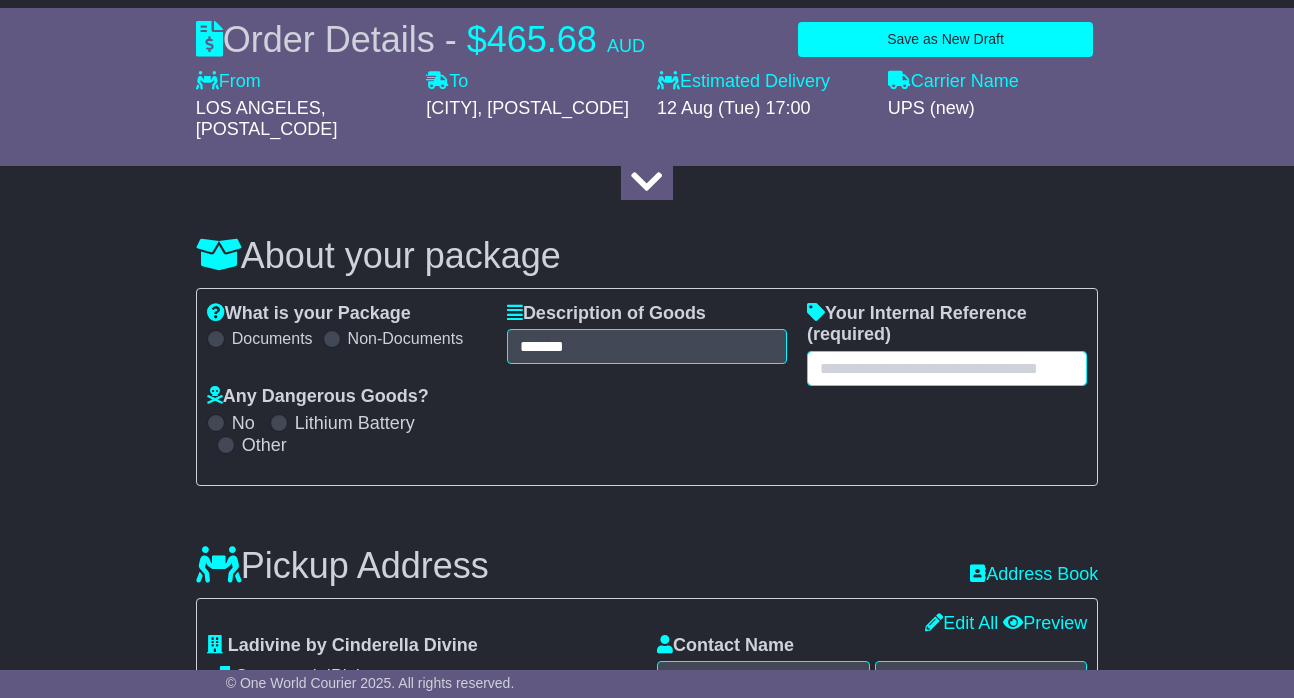 click at bounding box center (947, 368) 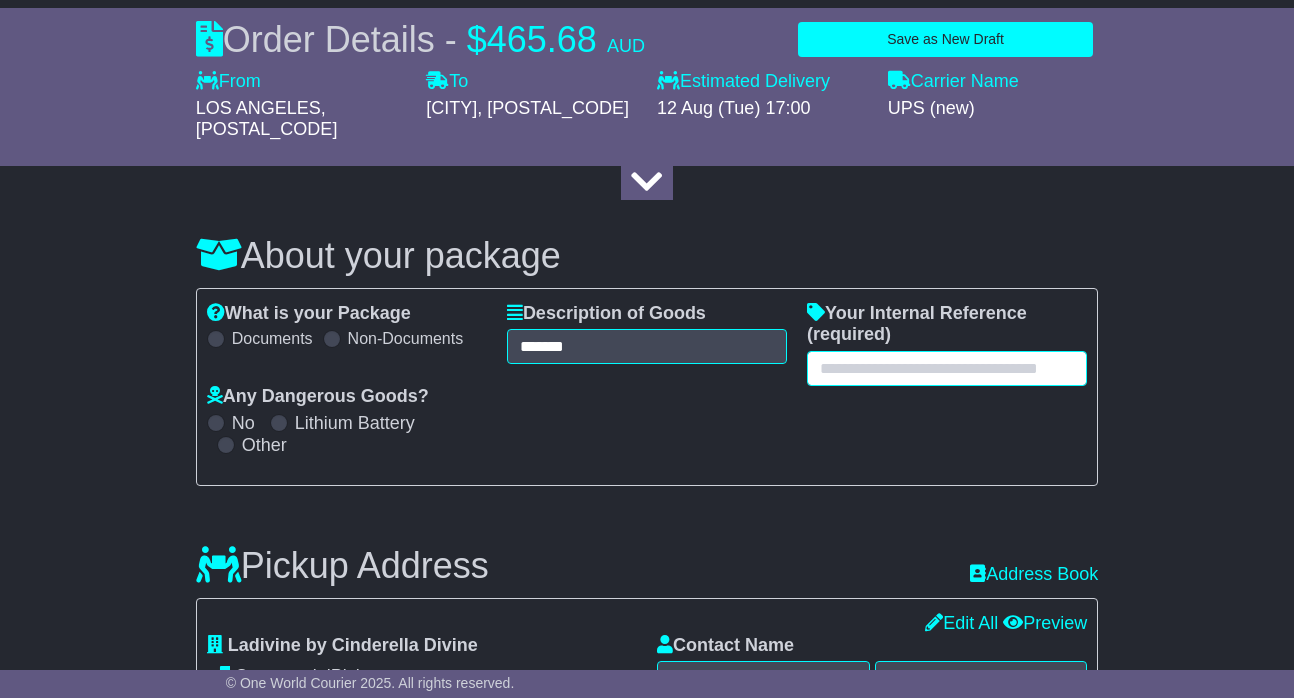 paste on "*********" 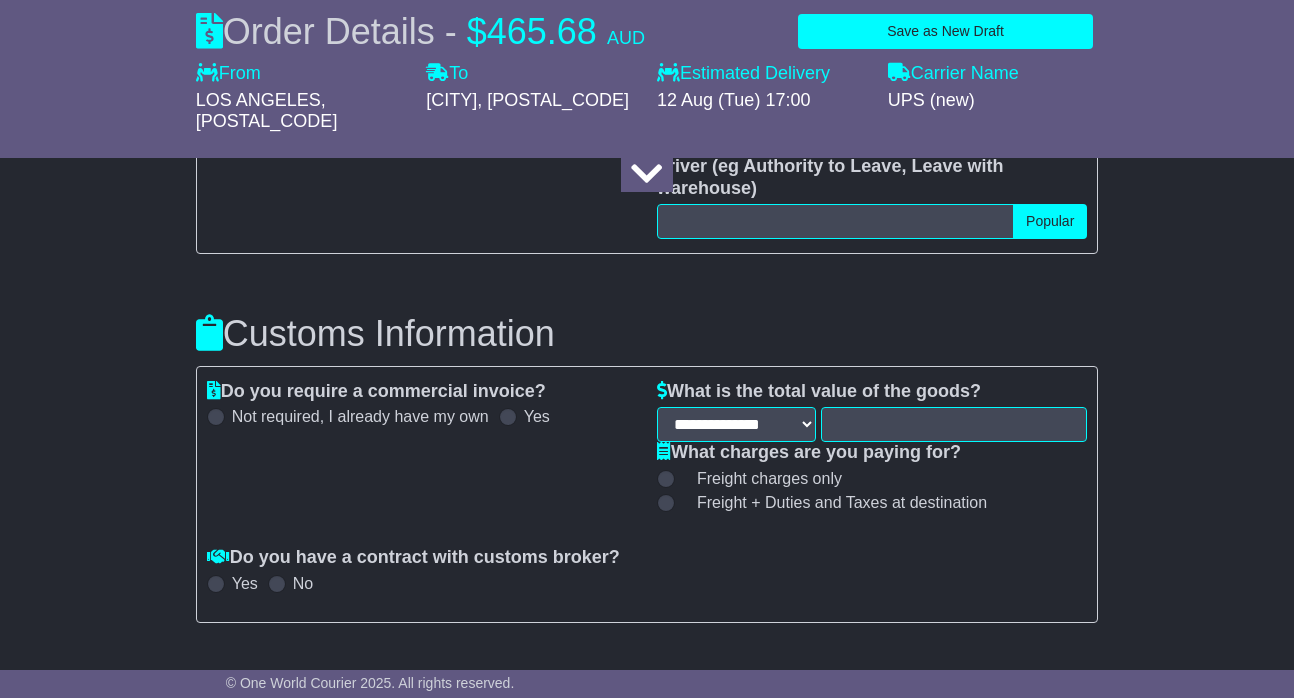 scroll, scrollTop: 1751, scrollLeft: 0, axis: vertical 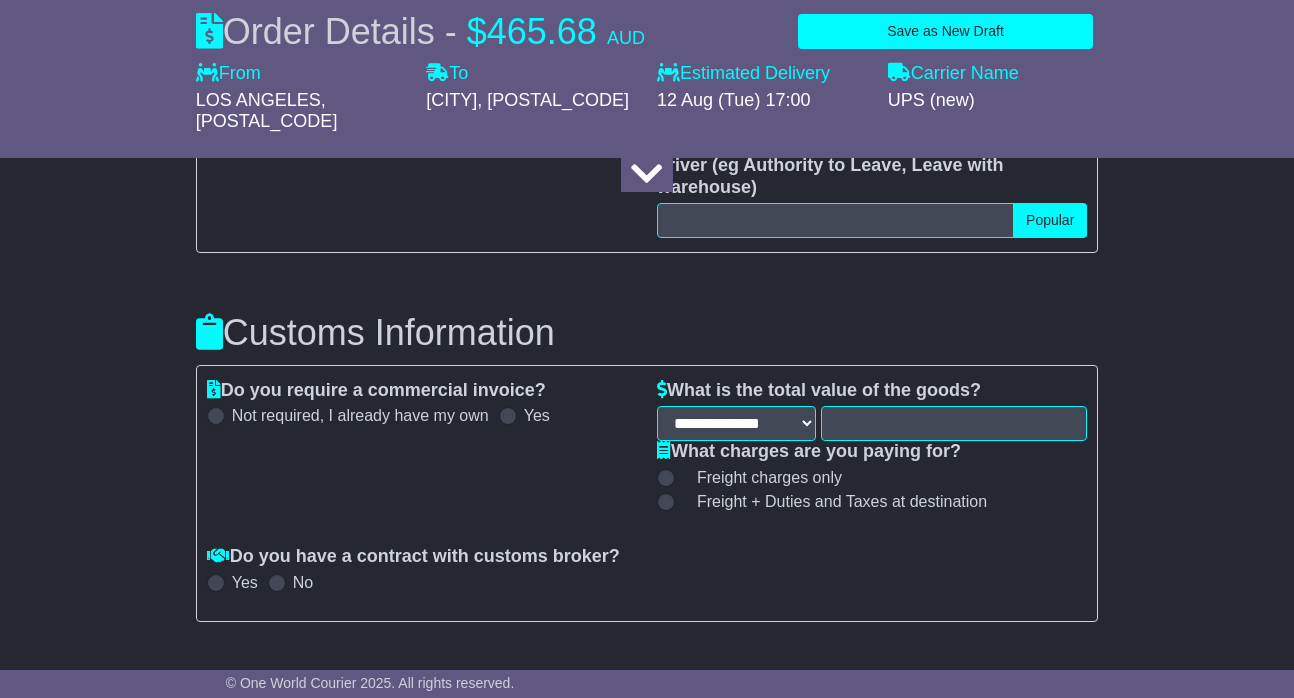 type on "*********" 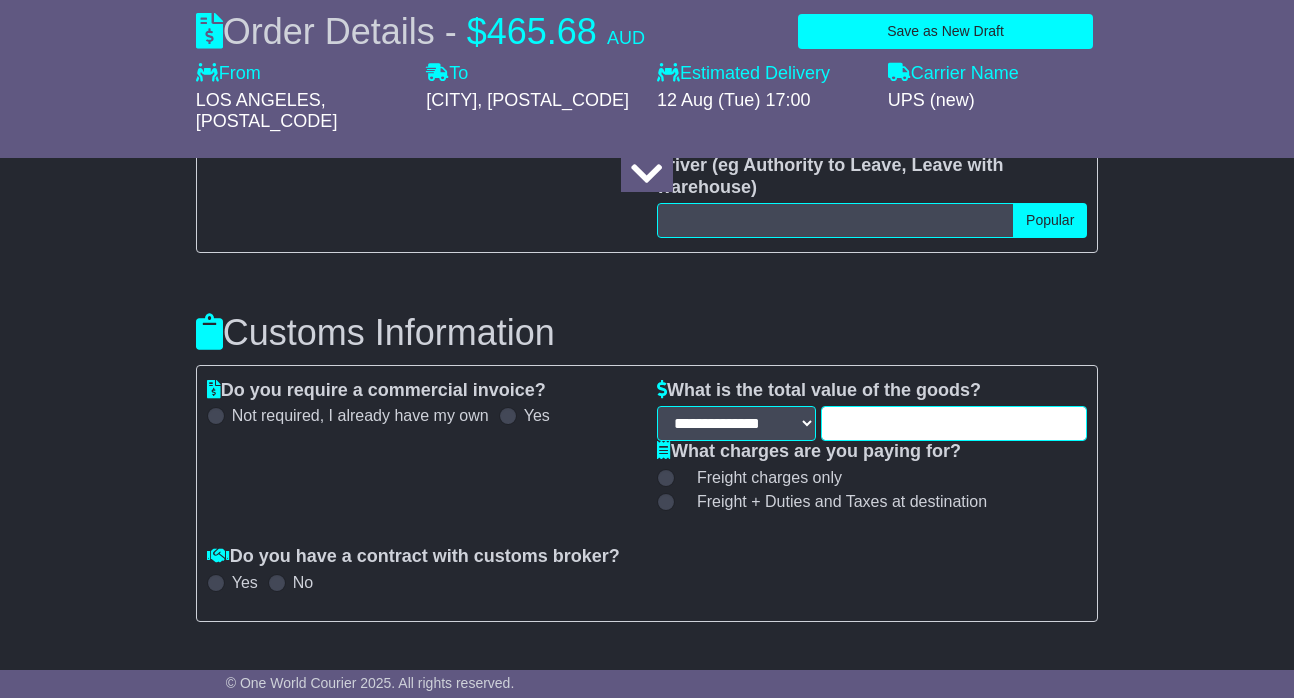 click at bounding box center [954, 423] 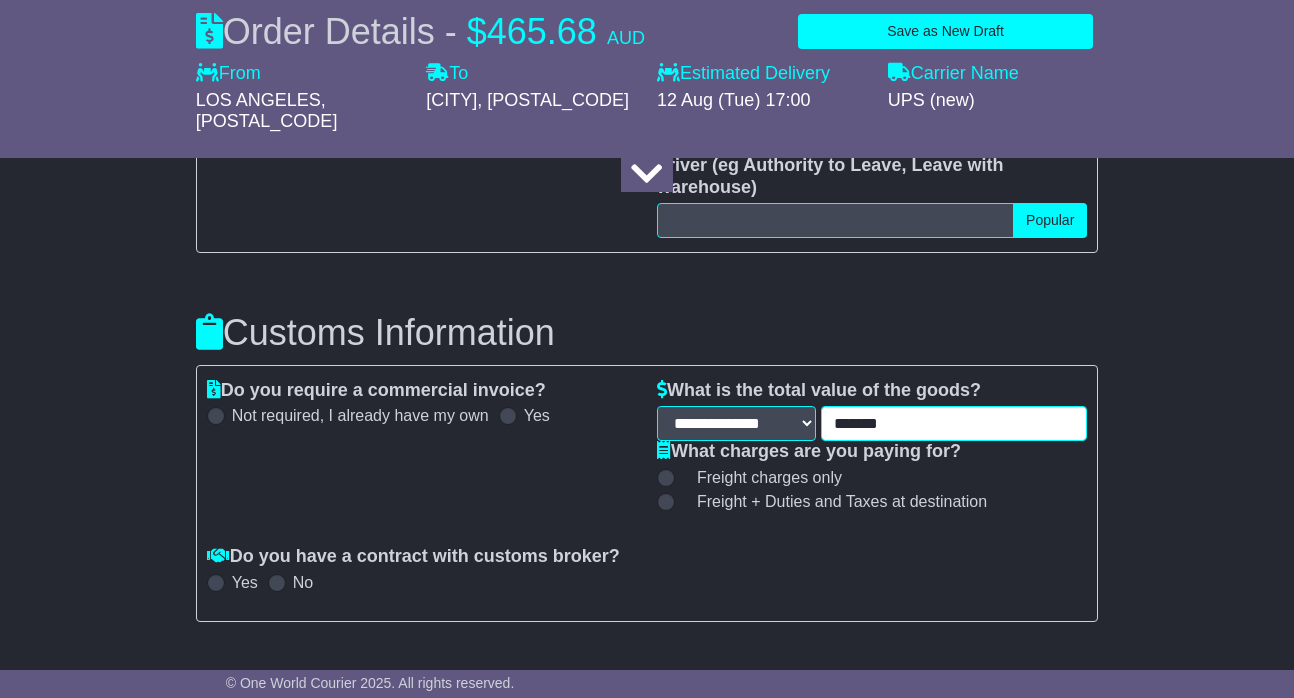 type on "*******" 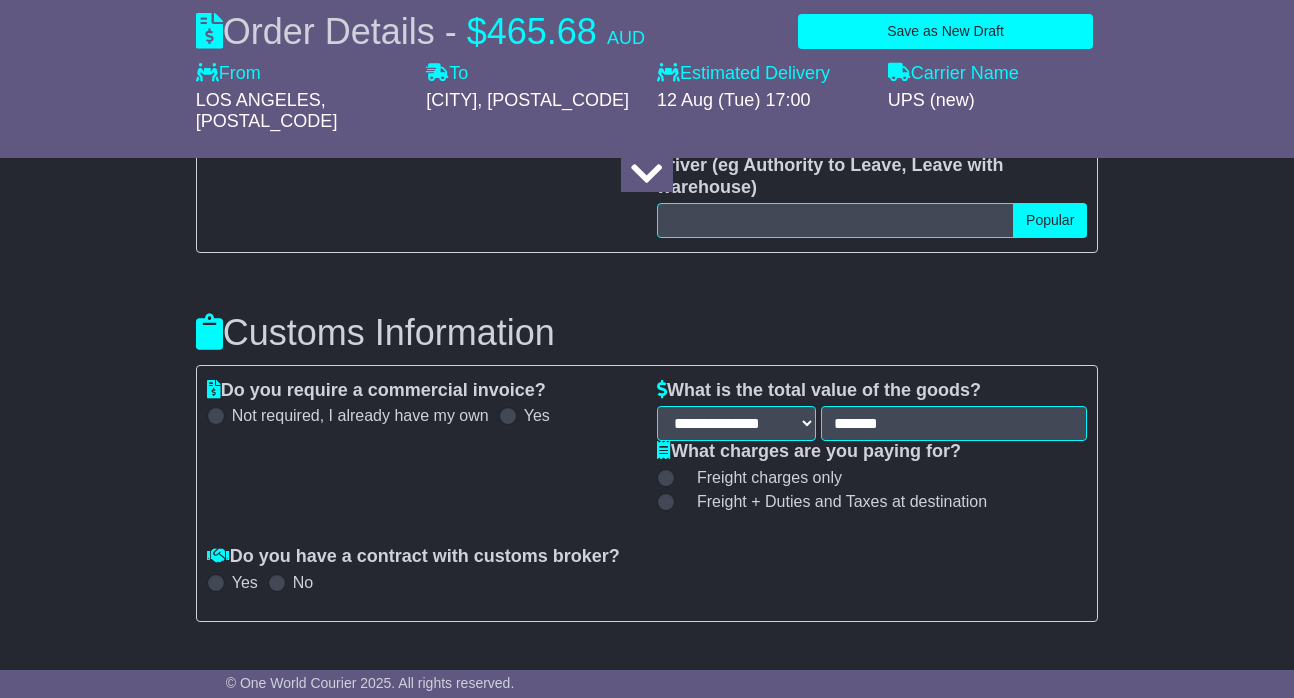 click at bounding box center [666, 502] 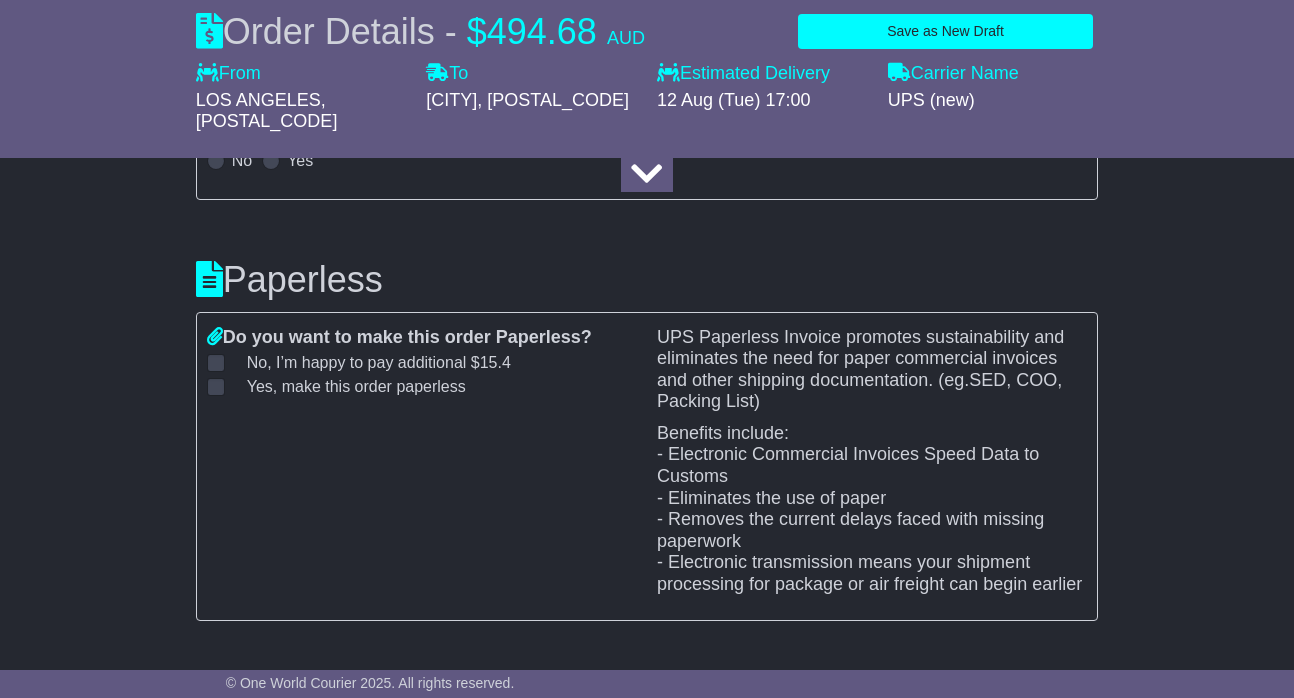 scroll, scrollTop: 2509, scrollLeft: 0, axis: vertical 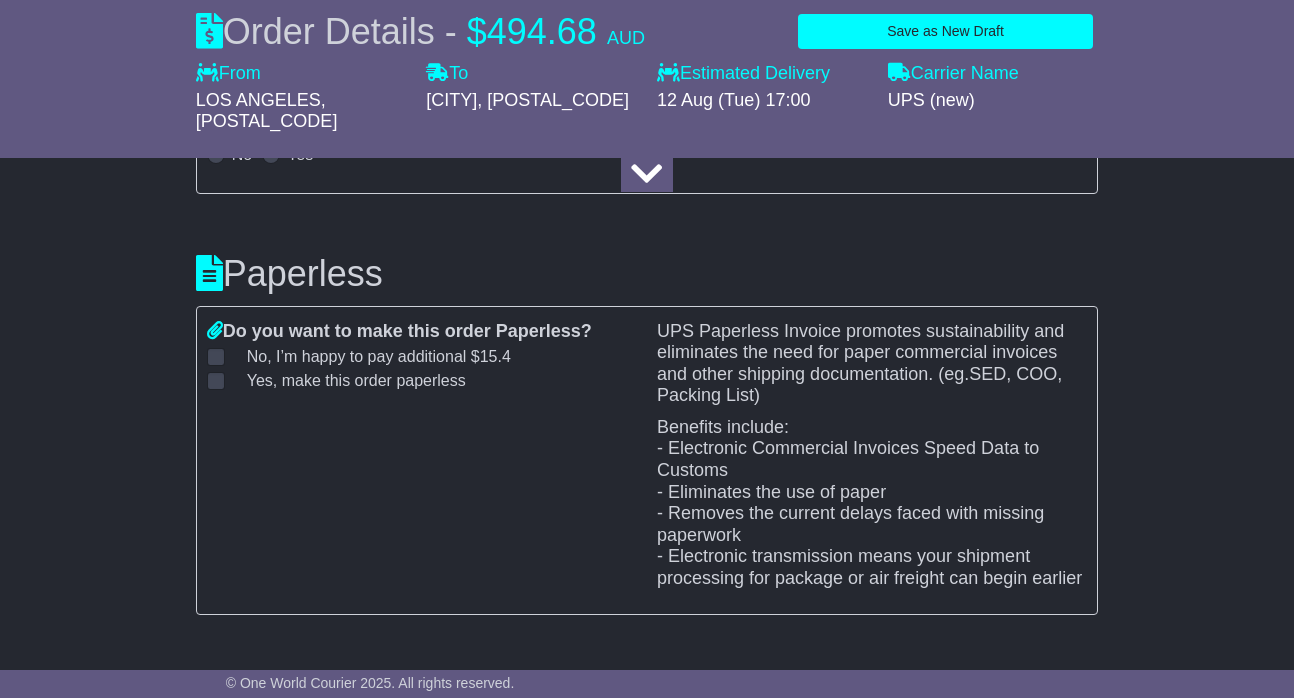 click at bounding box center (216, 381) 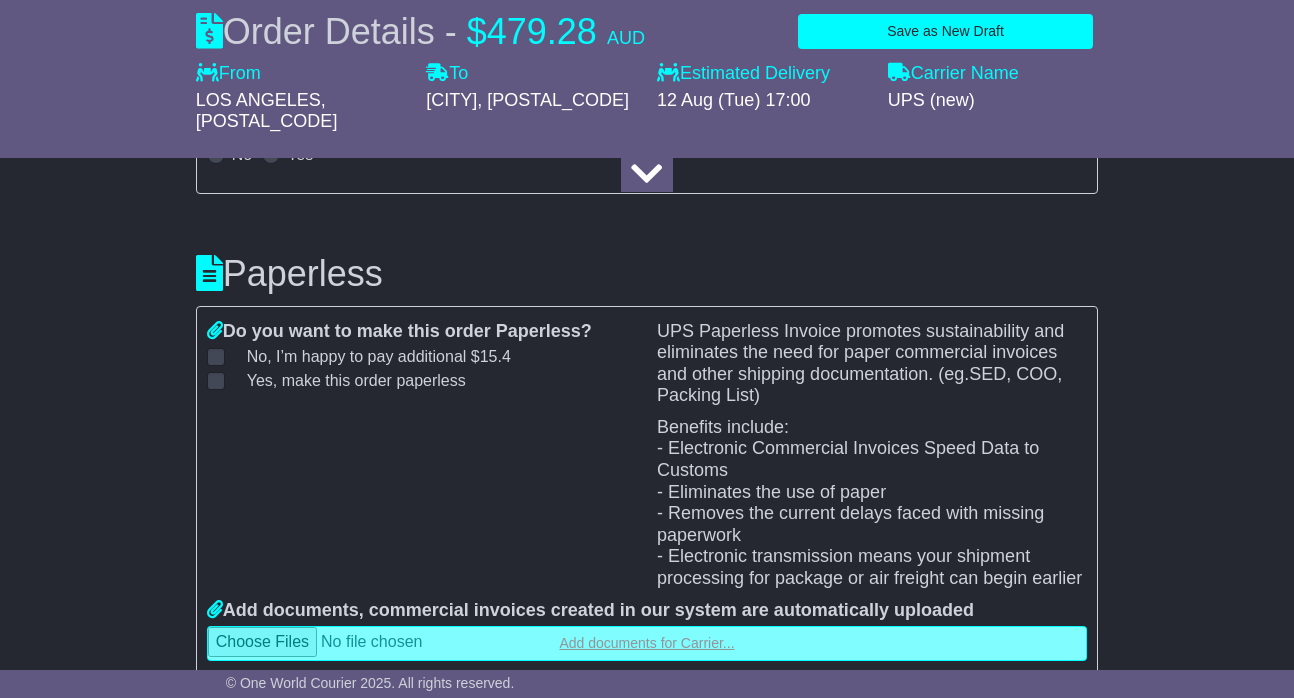 click at bounding box center [647, 643] 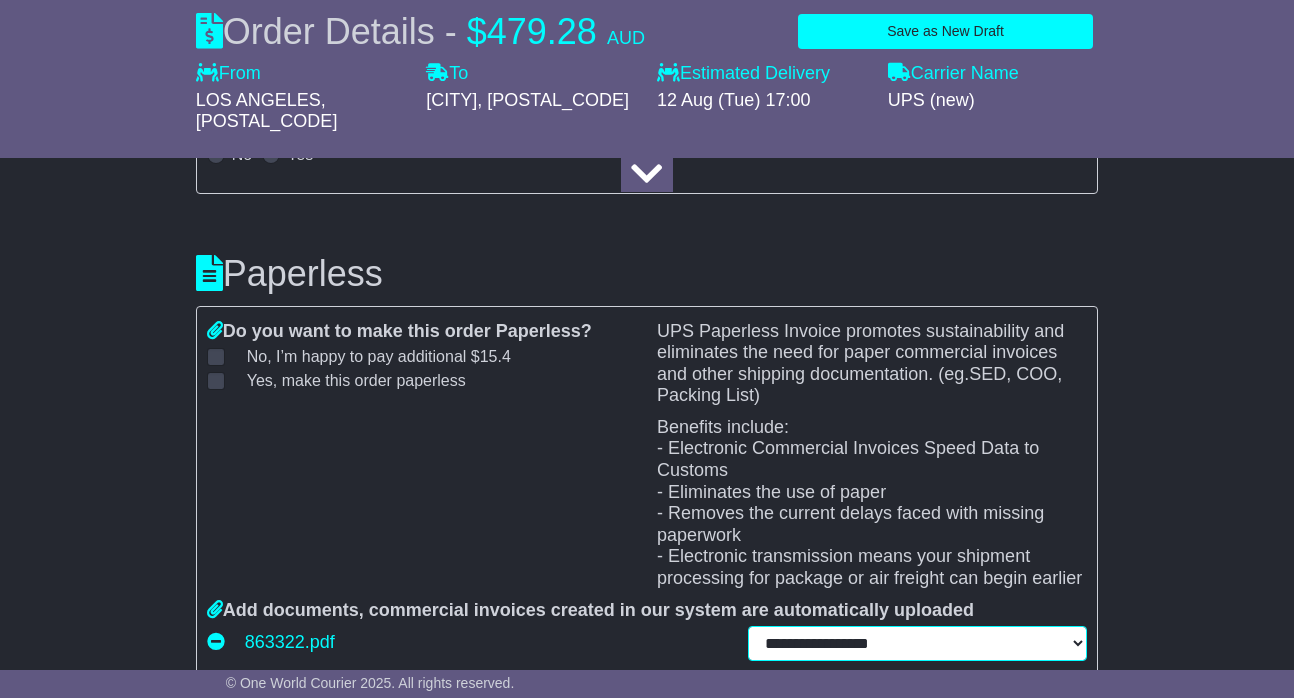 click on "**********" at bounding box center (917, 643) 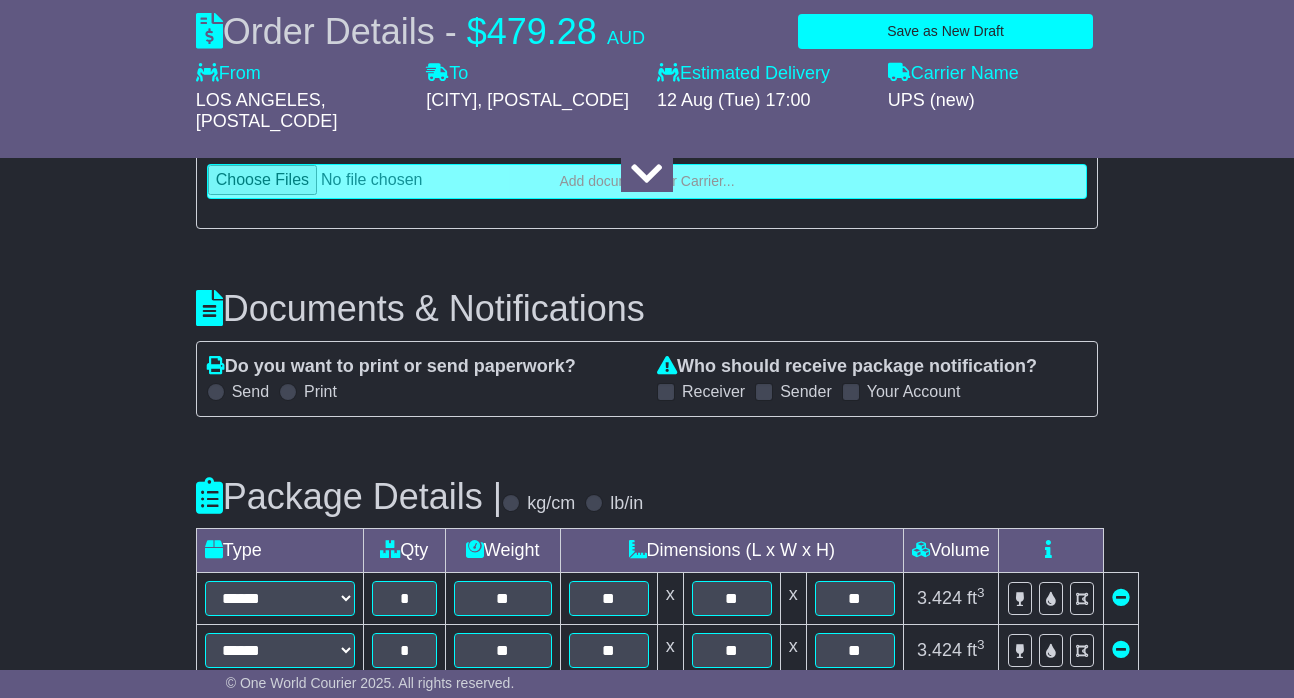 scroll, scrollTop: 3011, scrollLeft: 0, axis: vertical 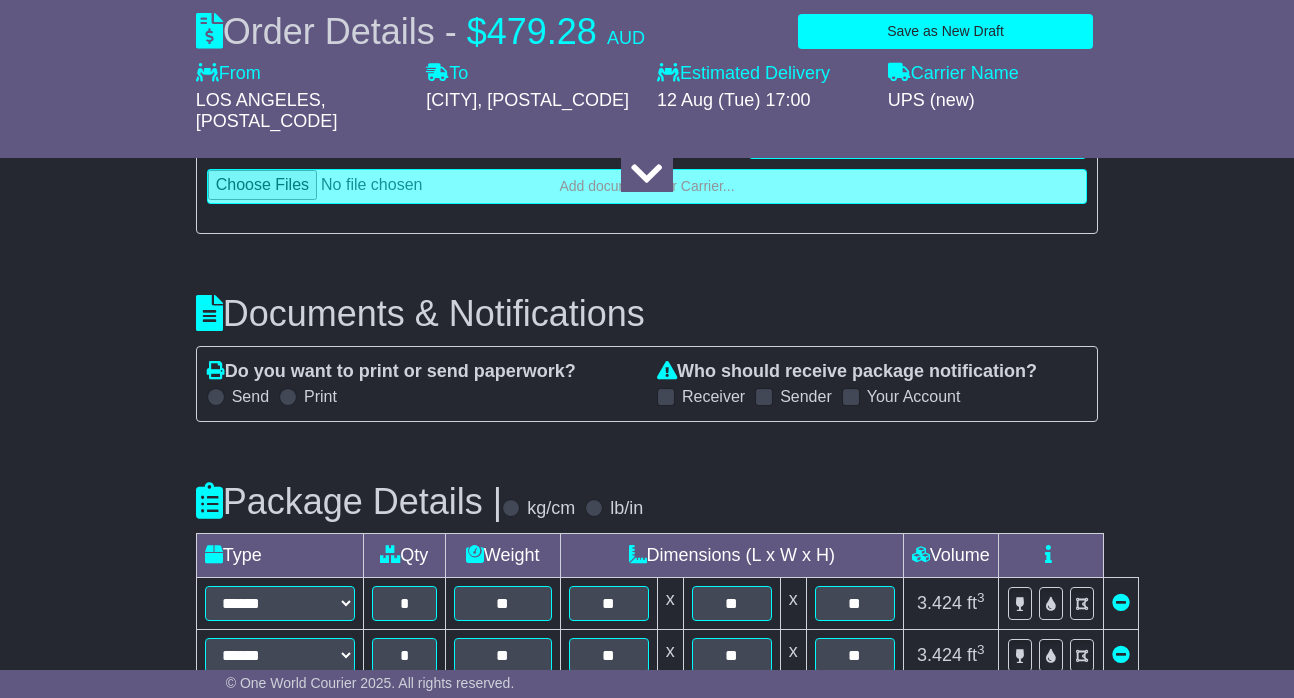click at bounding box center (216, 397) 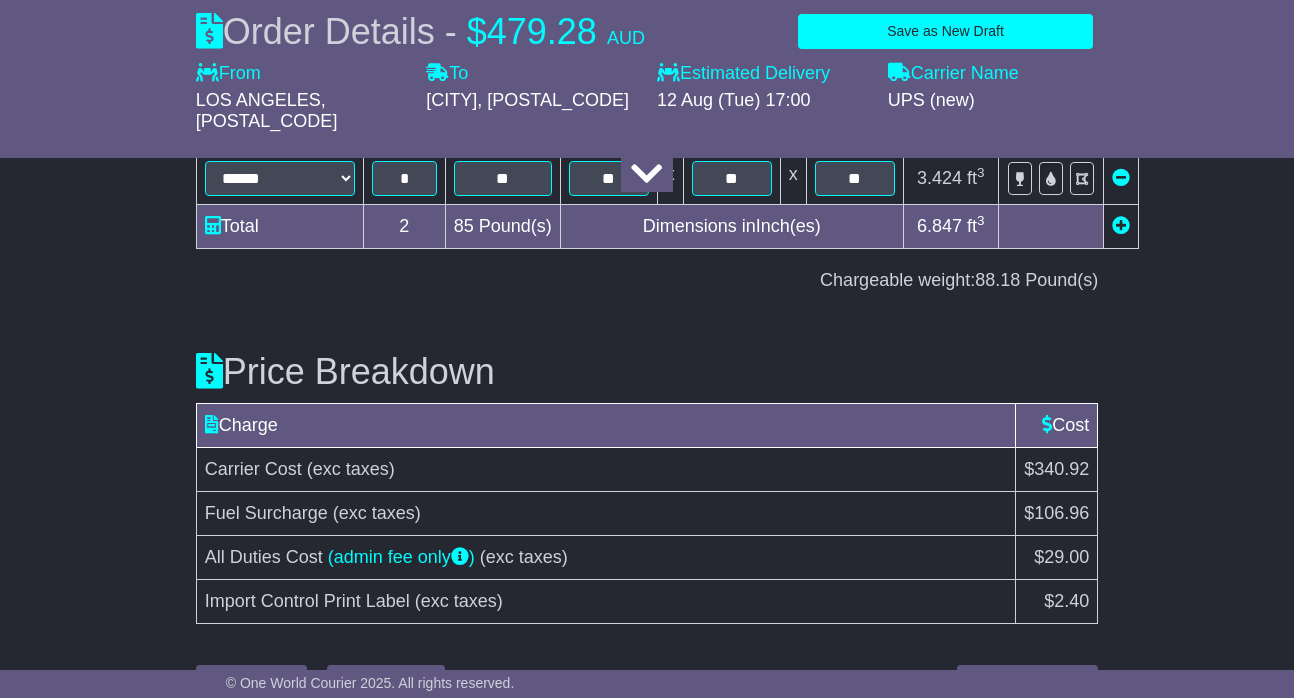 scroll, scrollTop: 3487, scrollLeft: 0, axis: vertical 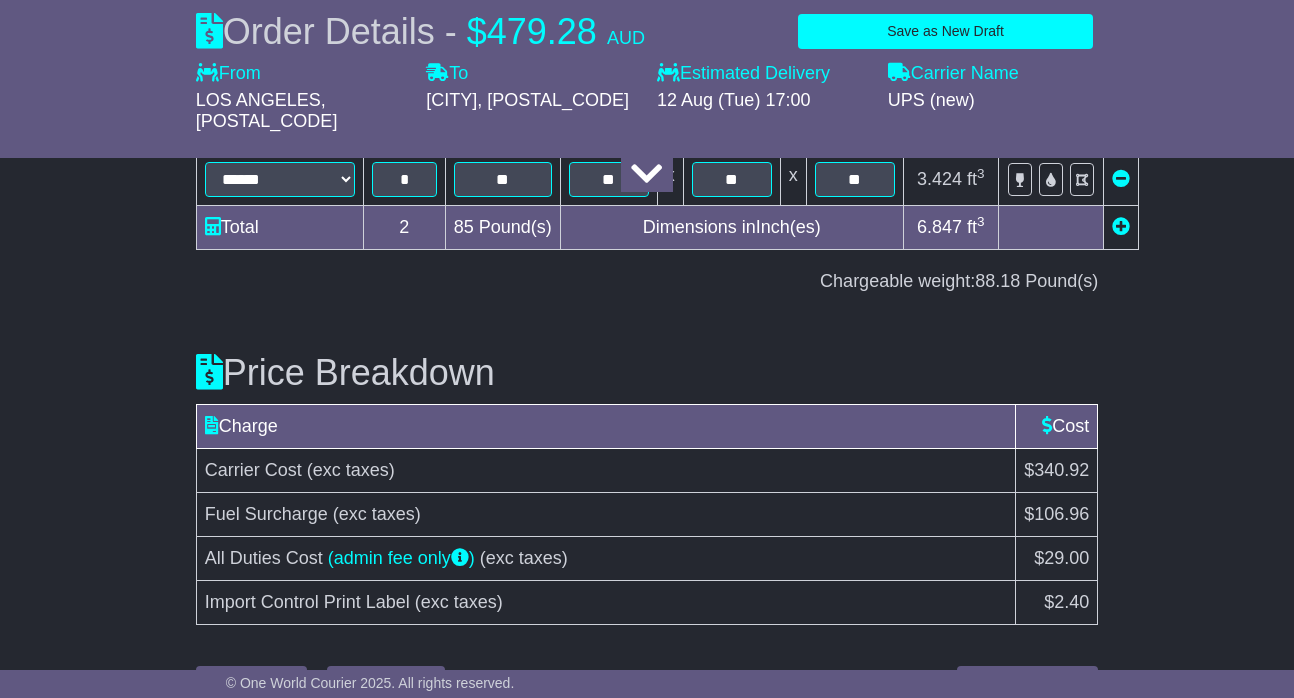 click on "Submit Your Order" at bounding box center [1027, 683] 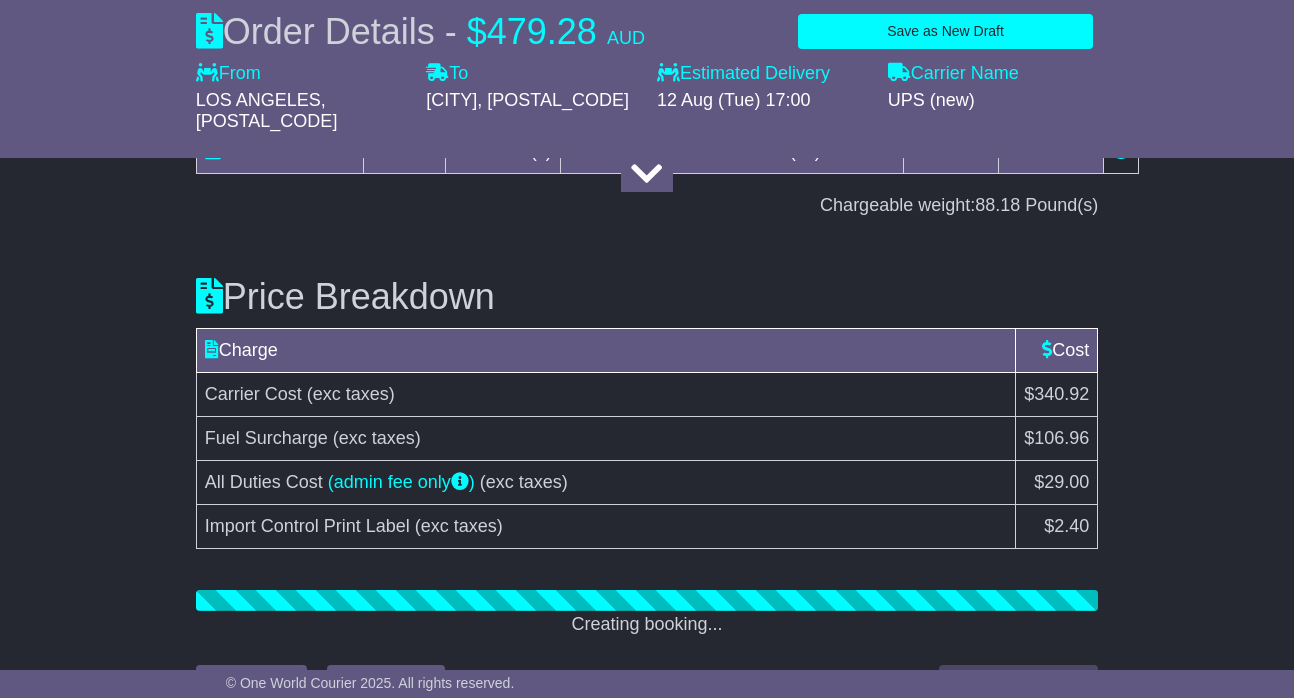 scroll, scrollTop: 3562, scrollLeft: 0, axis: vertical 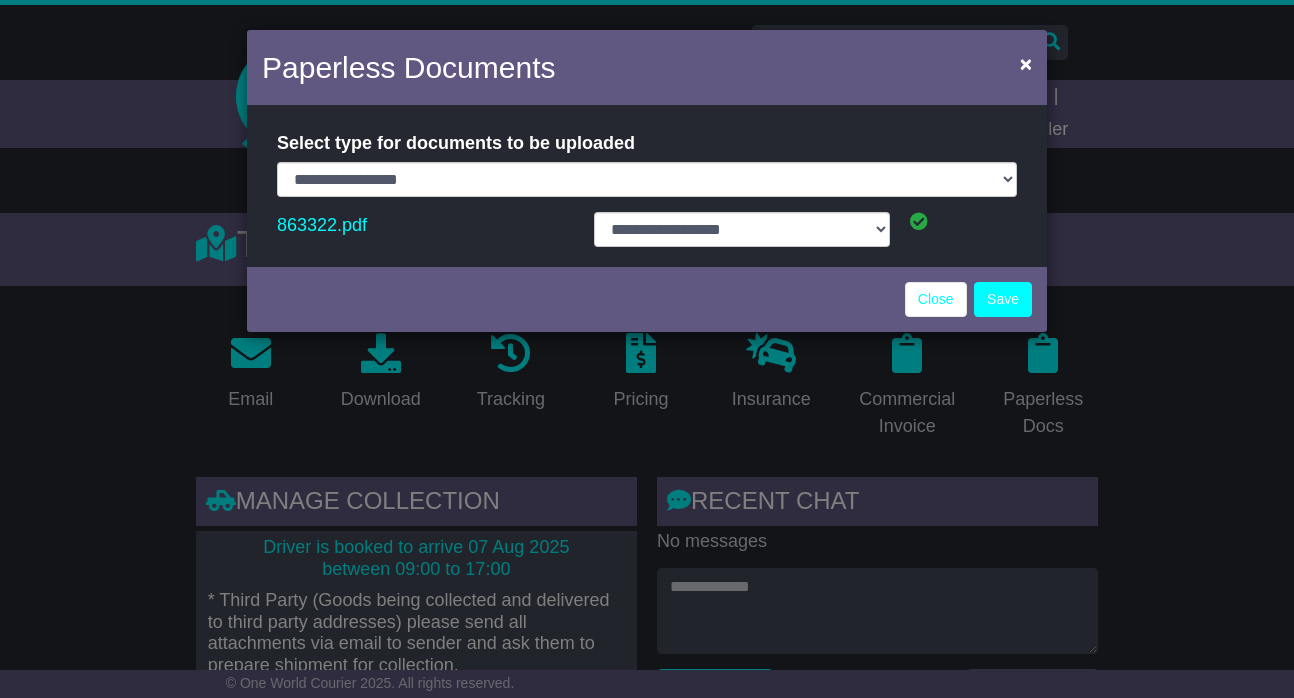 select on "**********" 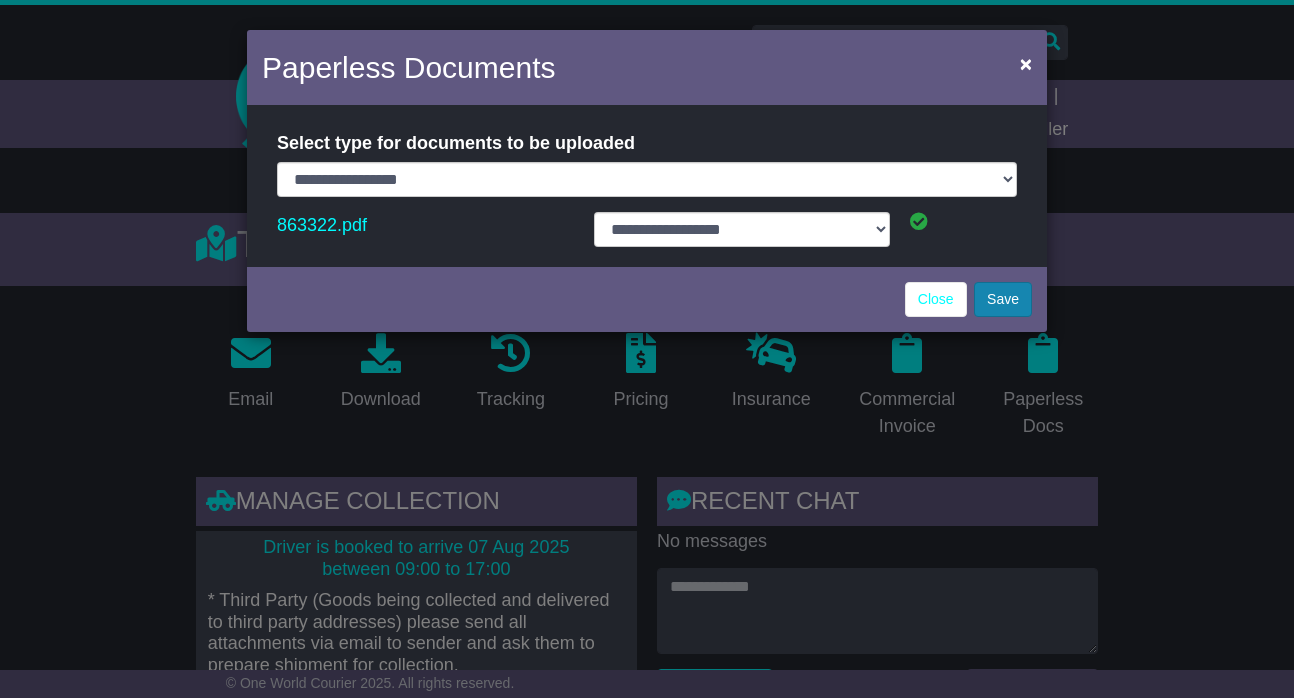 click on "Save" at bounding box center (1003, 299) 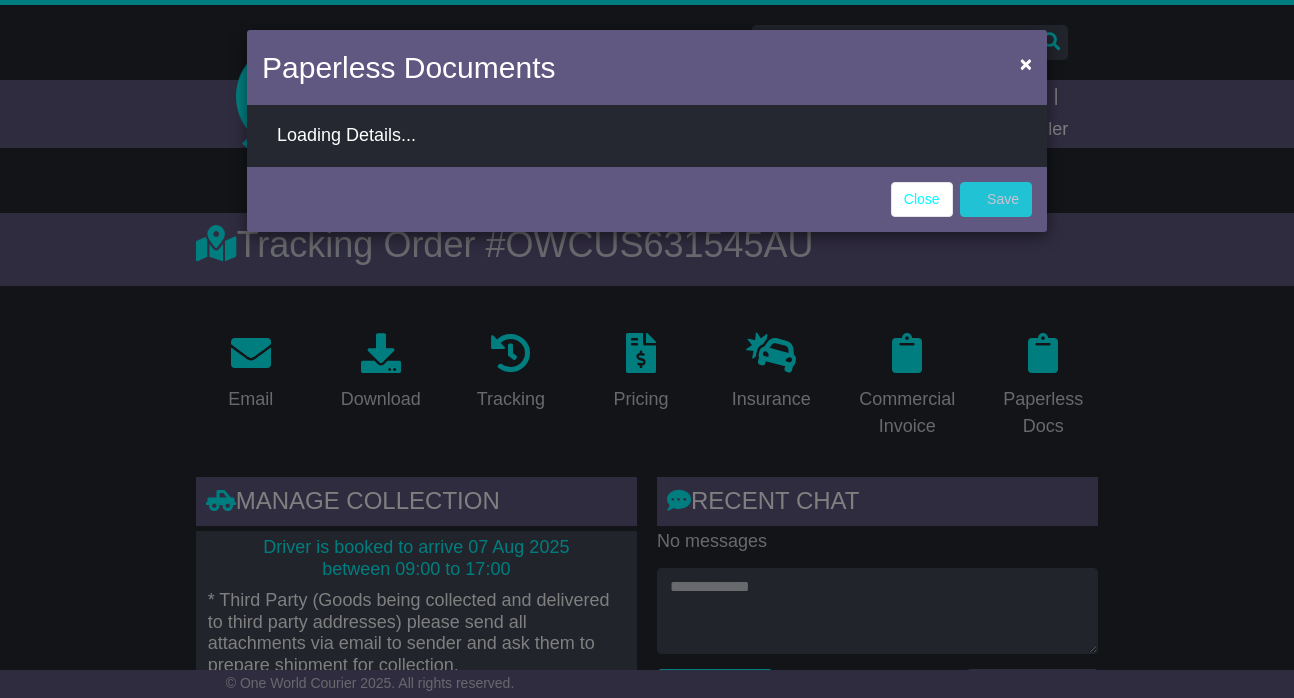 select on "**********" 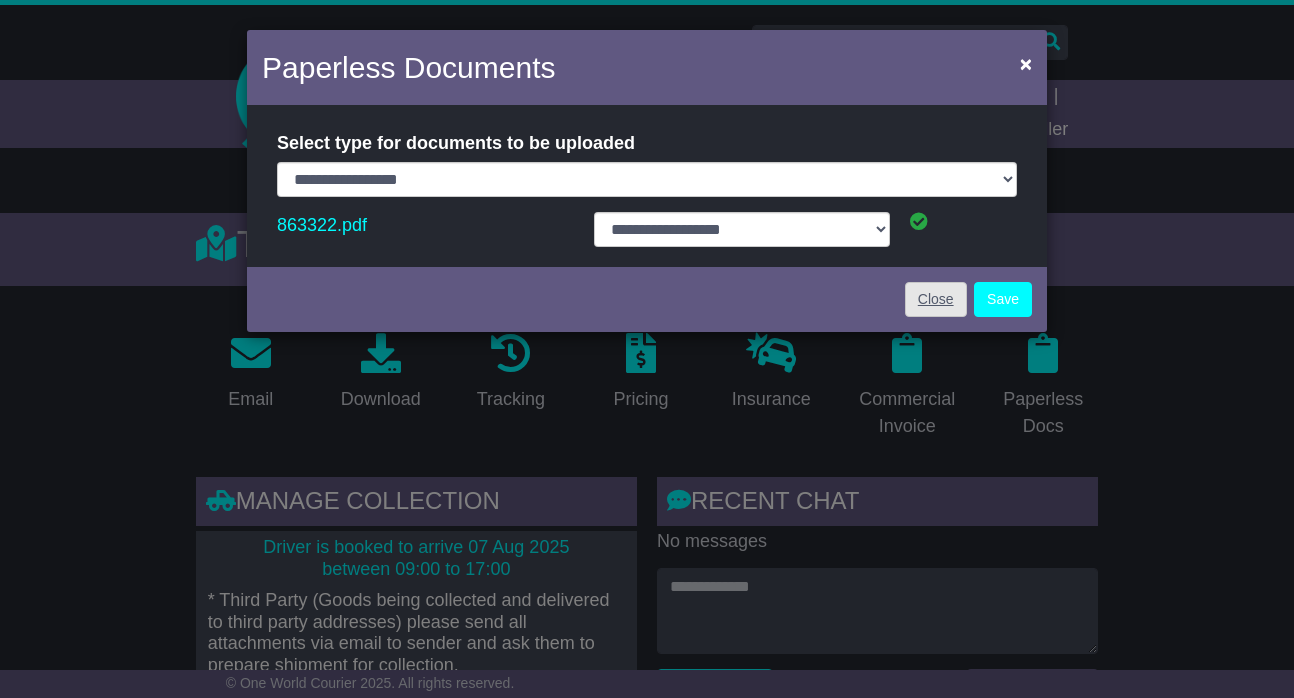 click on "Close" at bounding box center [936, 299] 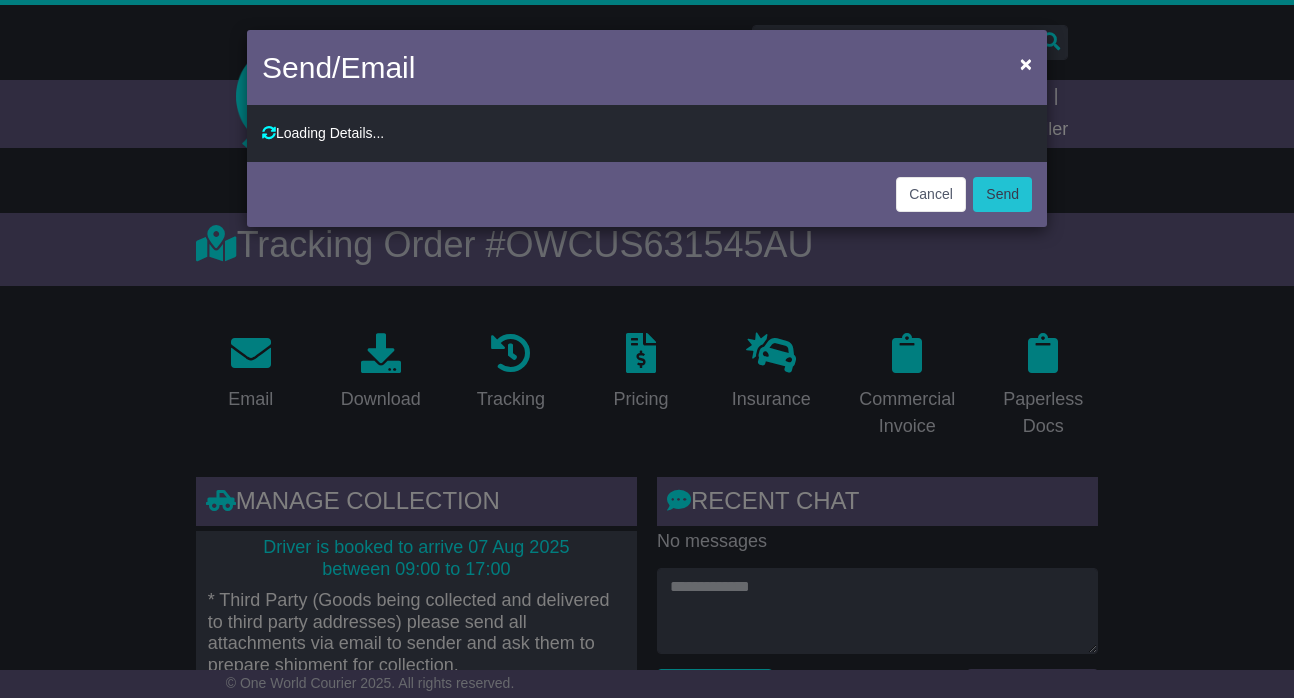 scroll, scrollTop: 0, scrollLeft: 0, axis: both 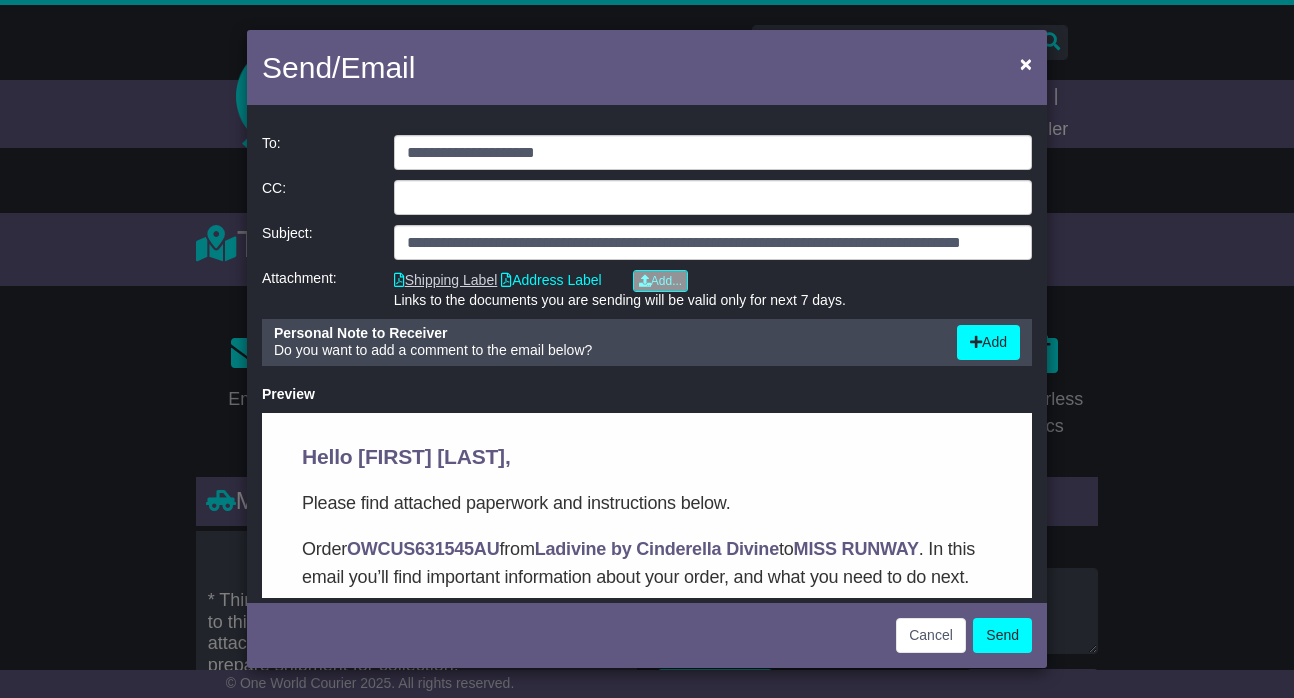 click on "Shipping Label" 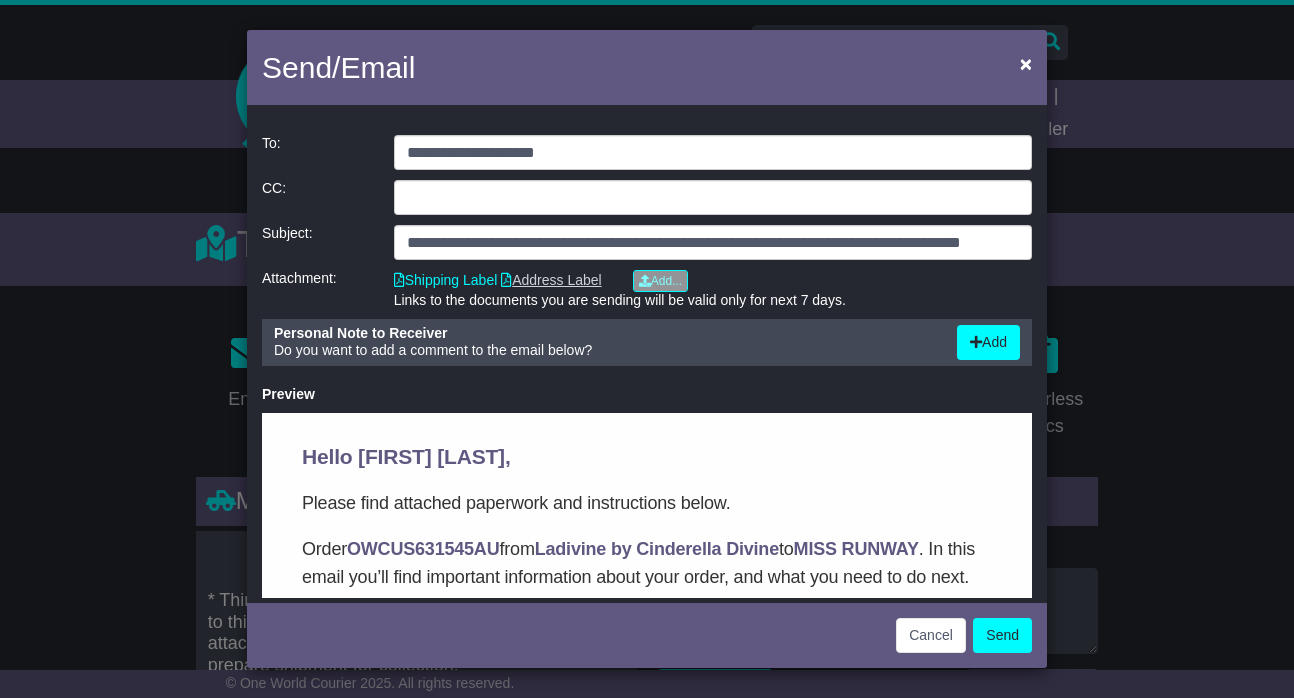 click on "Address Label" 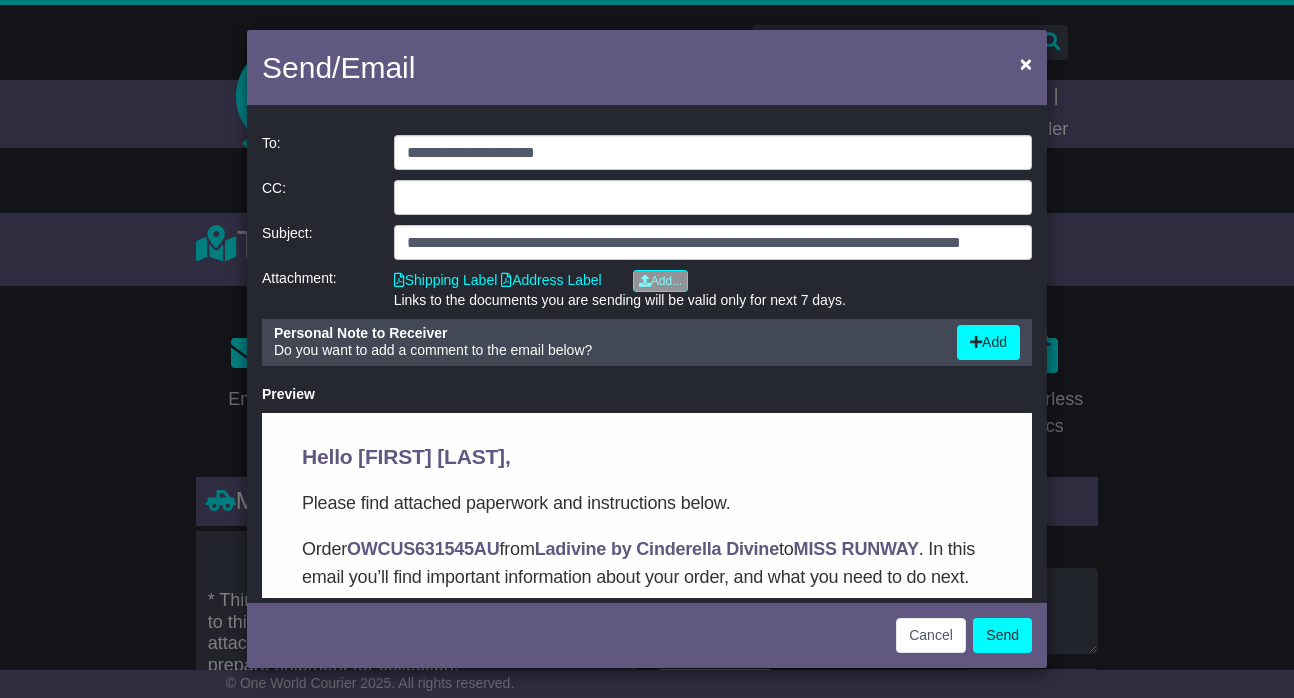 click on "Send" 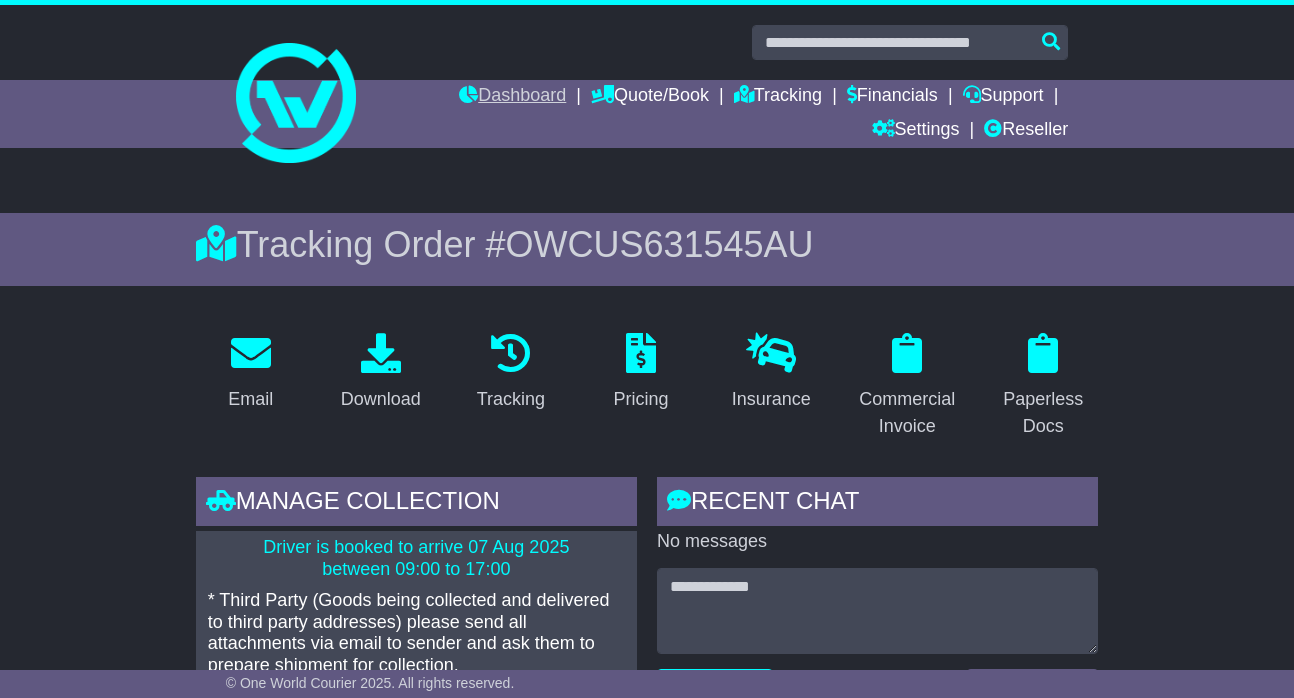 click on "Dashboard" at bounding box center (512, 97) 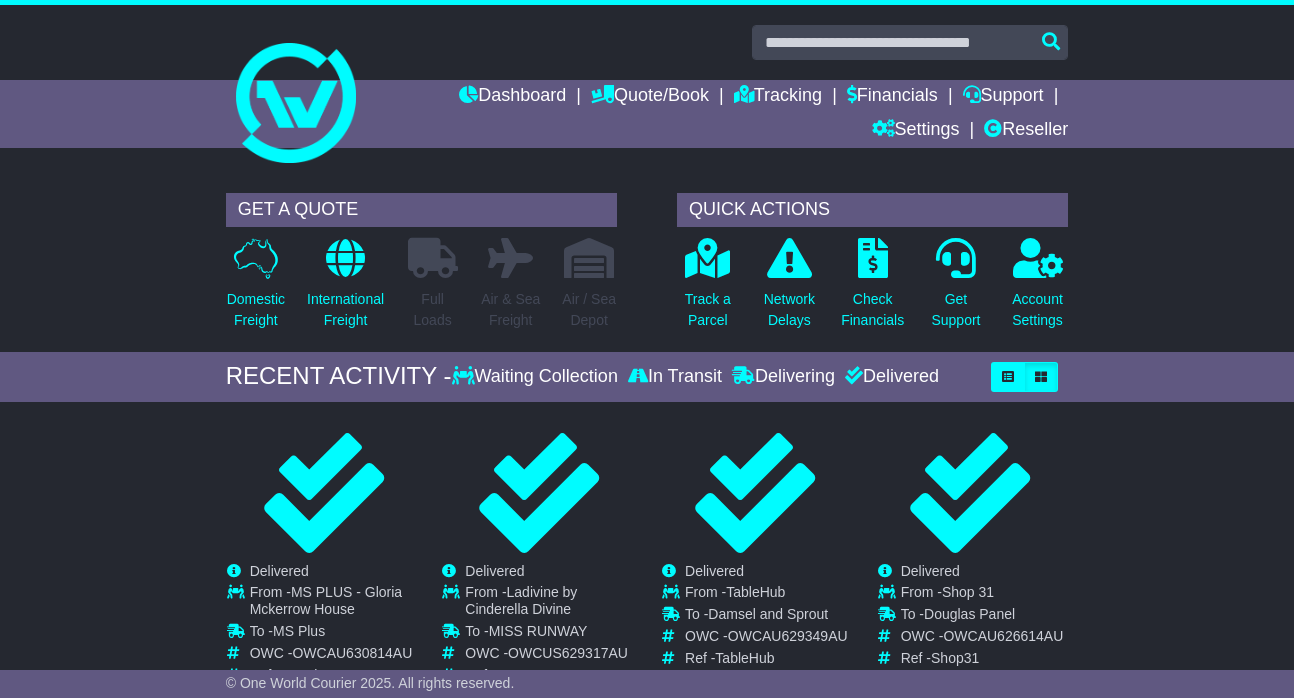 scroll, scrollTop: 0, scrollLeft: 0, axis: both 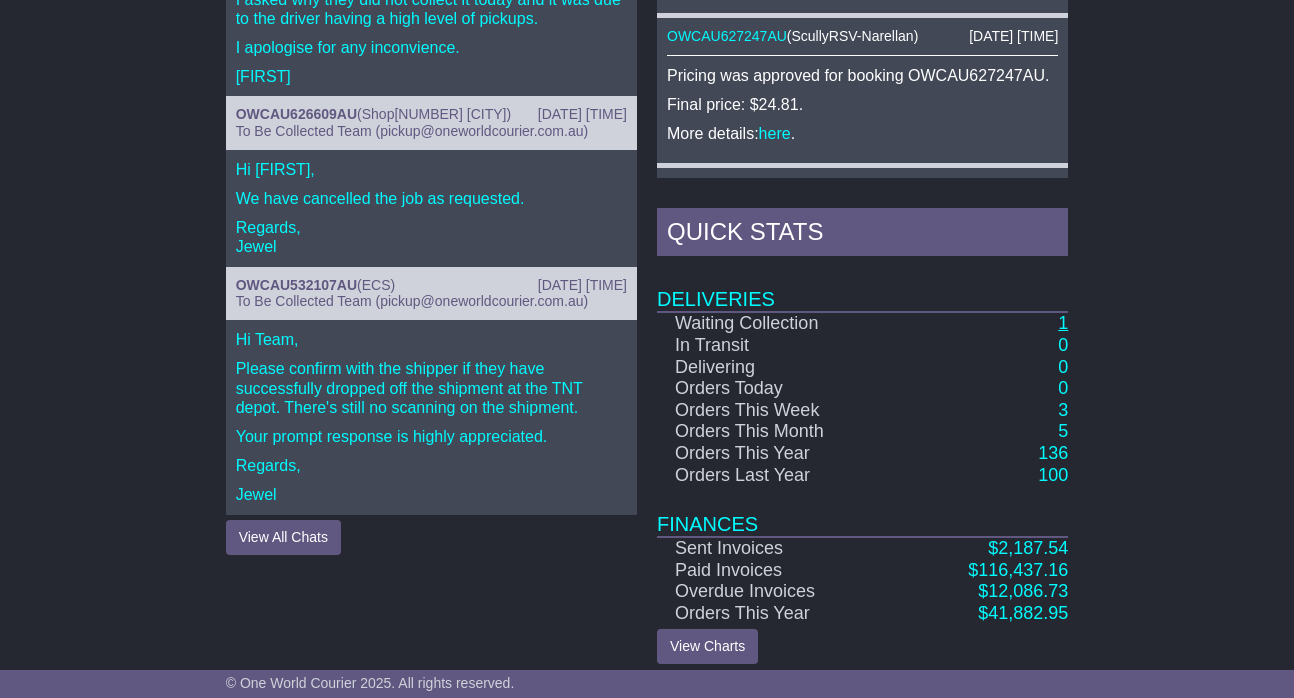 click on "1" at bounding box center (1063, 323) 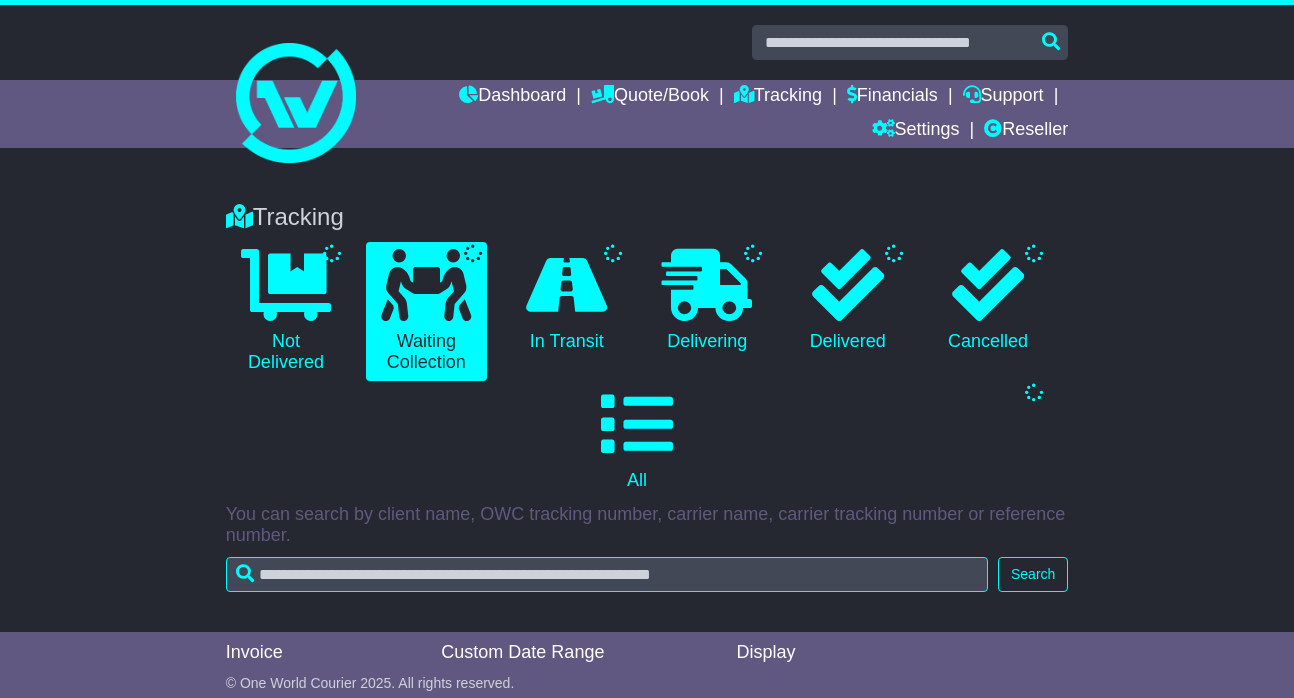 scroll, scrollTop: 0, scrollLeft: 0, axis: both 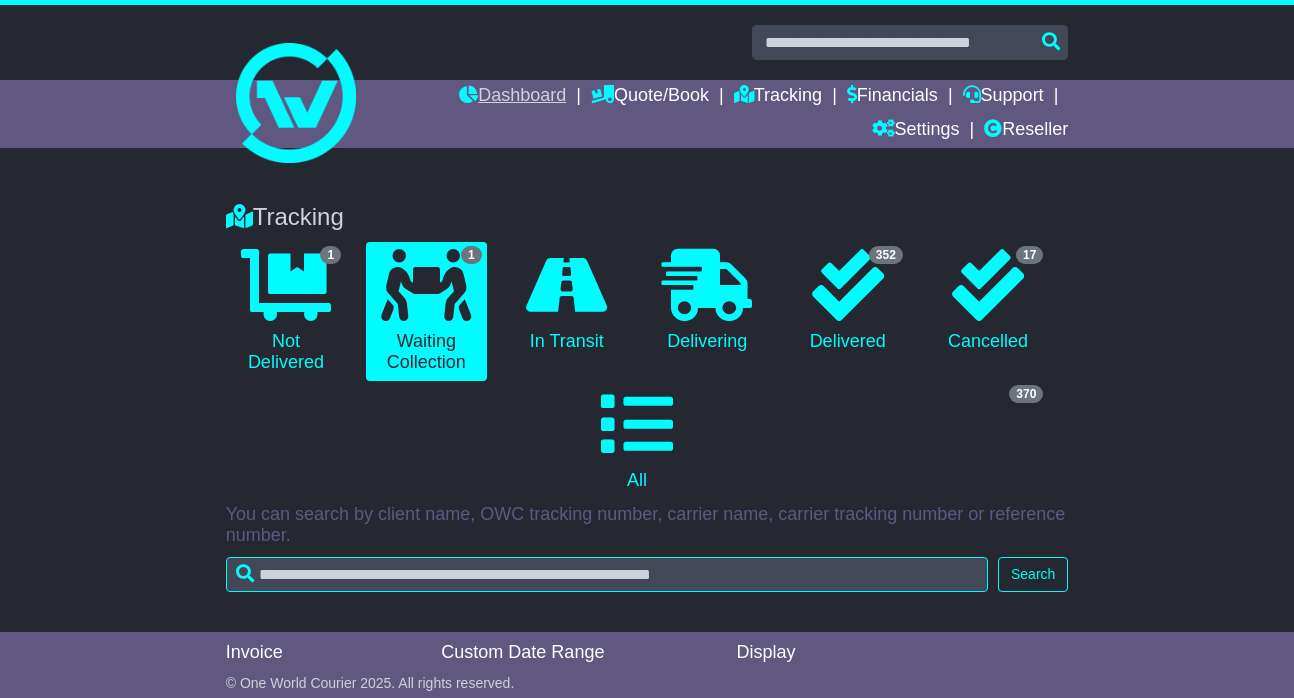 click on "Dashboard" at bounding box center [512, 97] 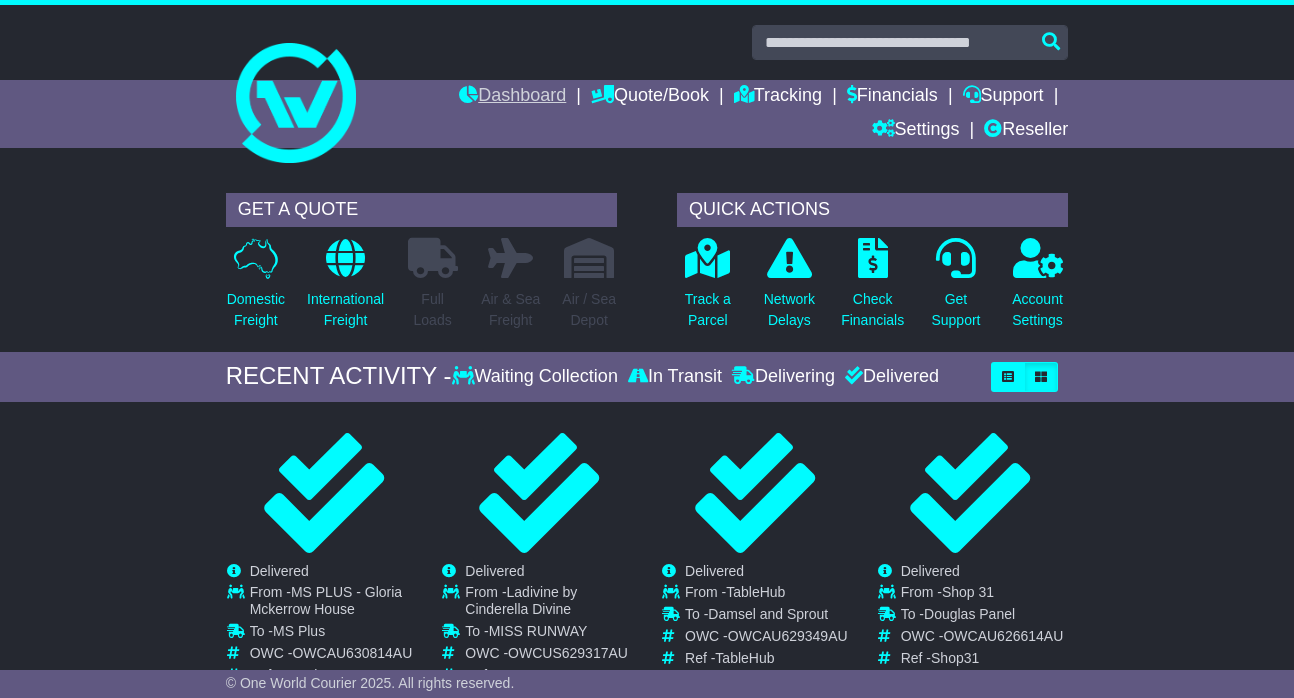 scroll, scrollTop: 0, scrollLeft: 0, axis: both 